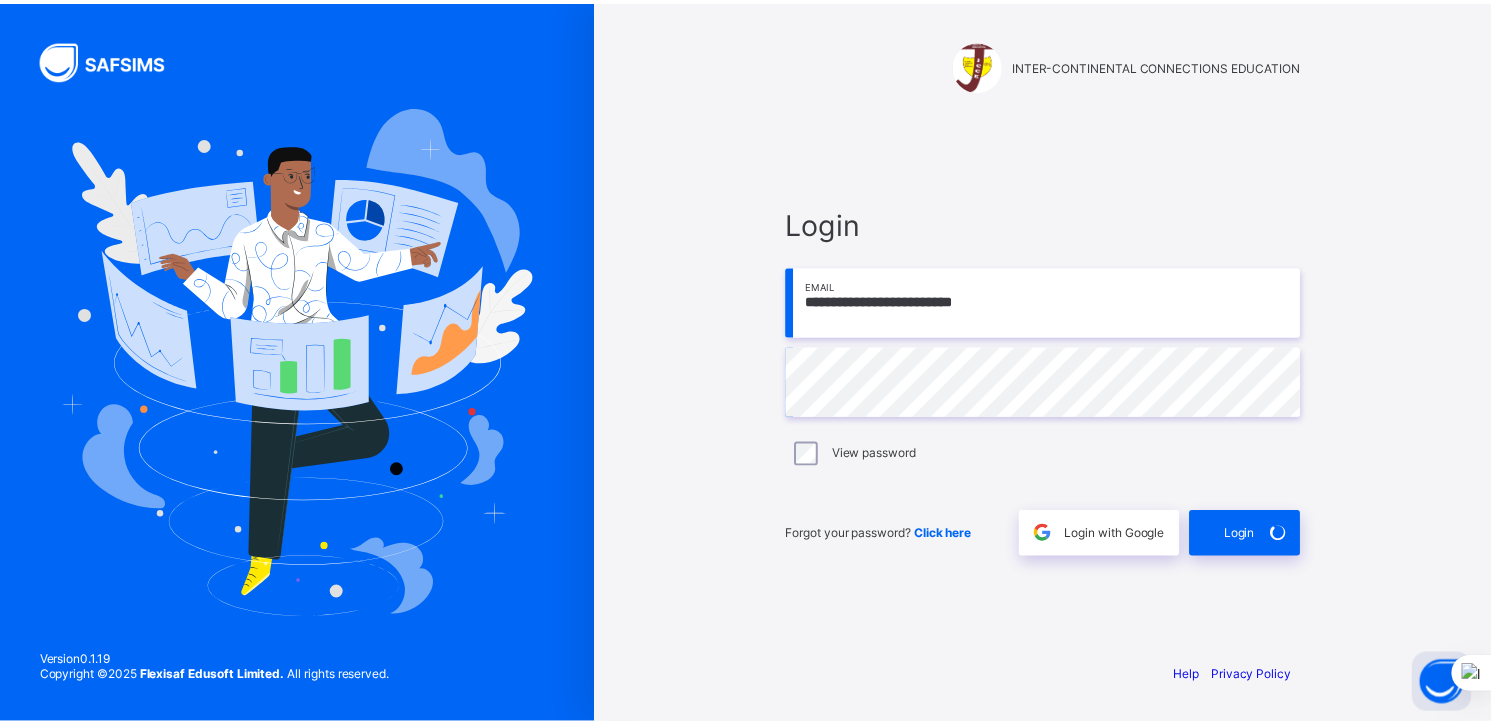 scroll, scrollTop: 0, scrollLeft: 0, axis: both 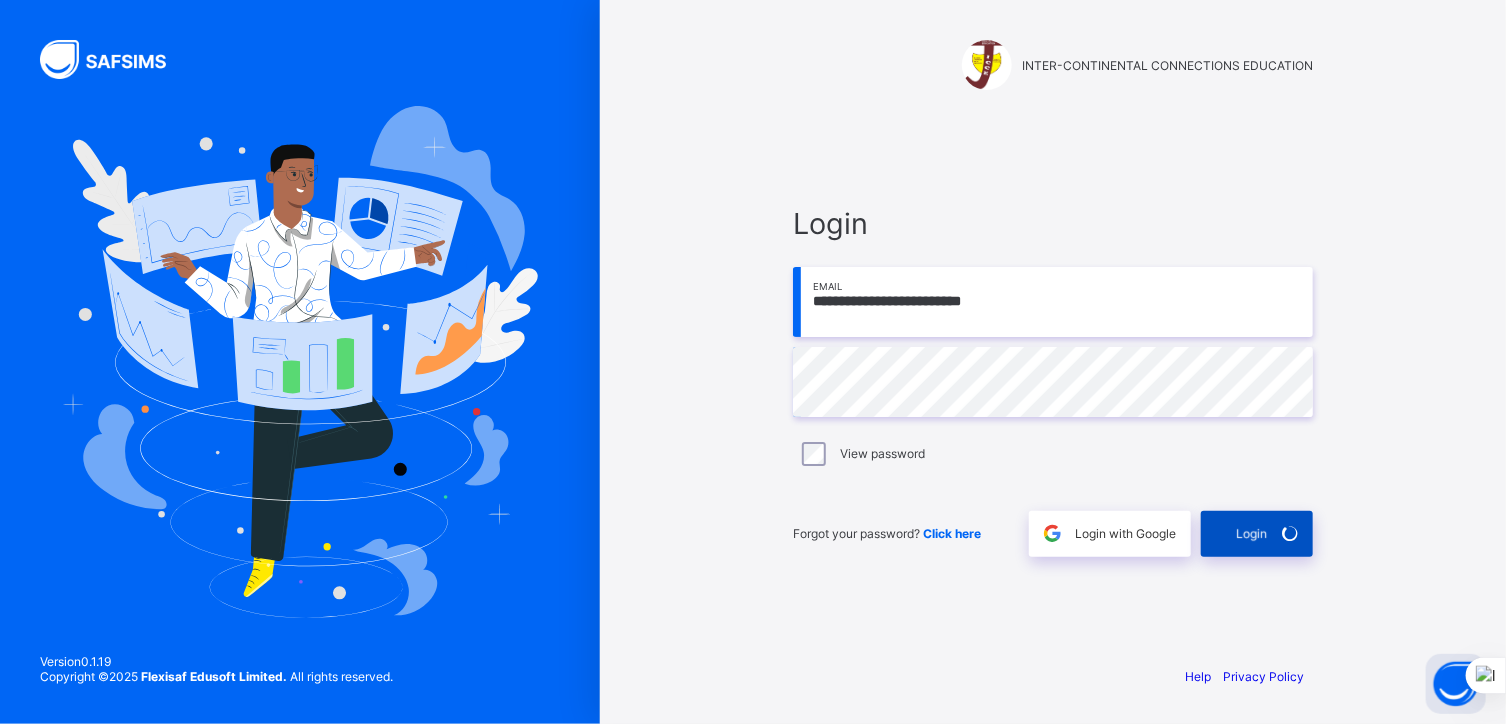 click on "Login" at bounding box center (1251, 533) 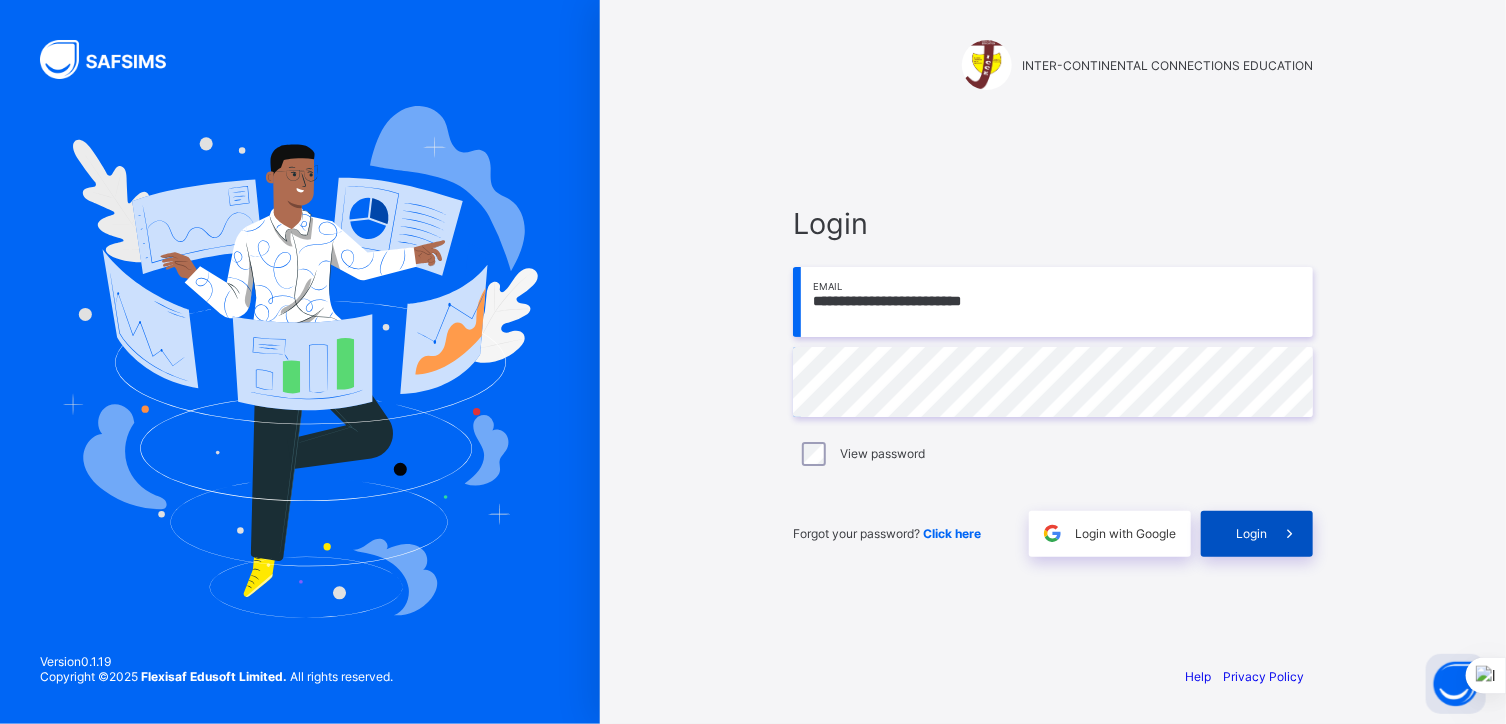 click on "Login" at bounding box center [1251, 533] 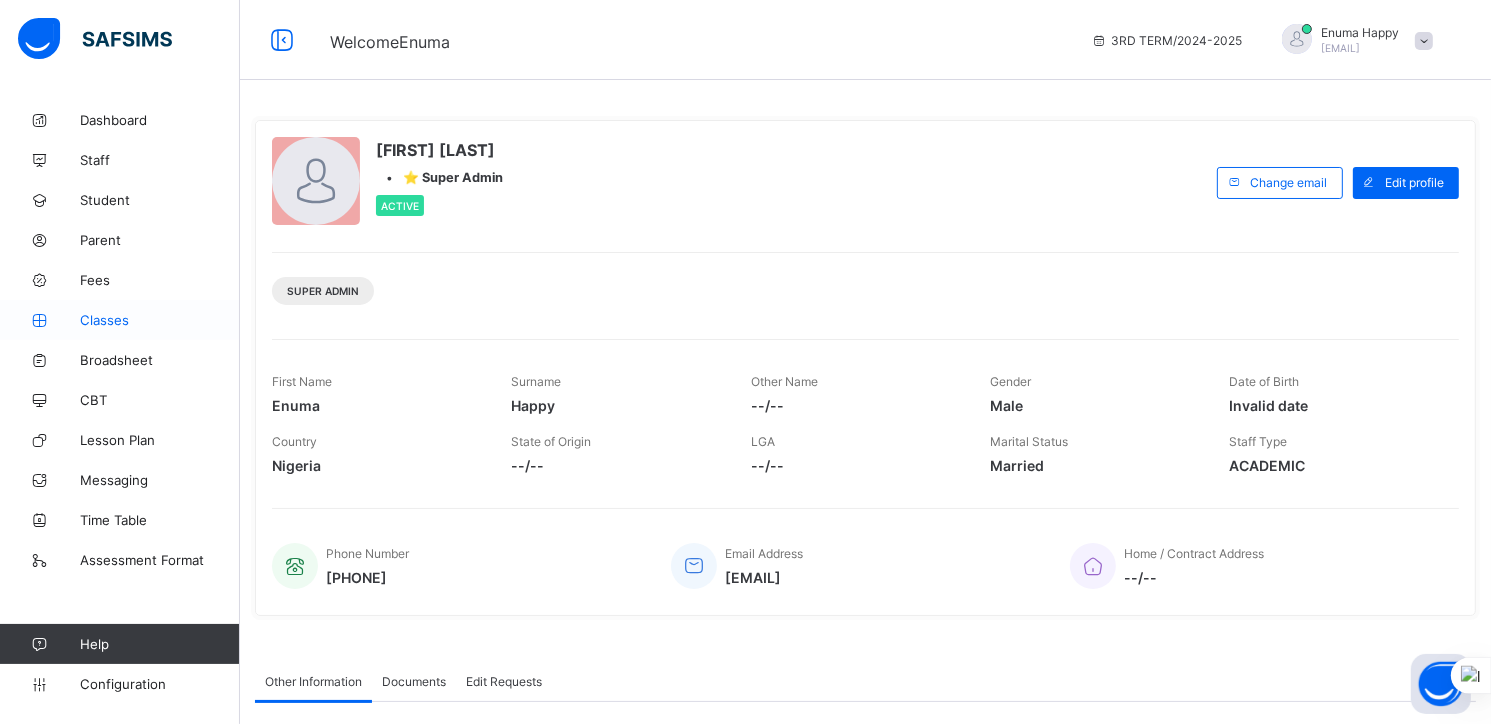 click on "Classes" at bounding box center [160, 320] 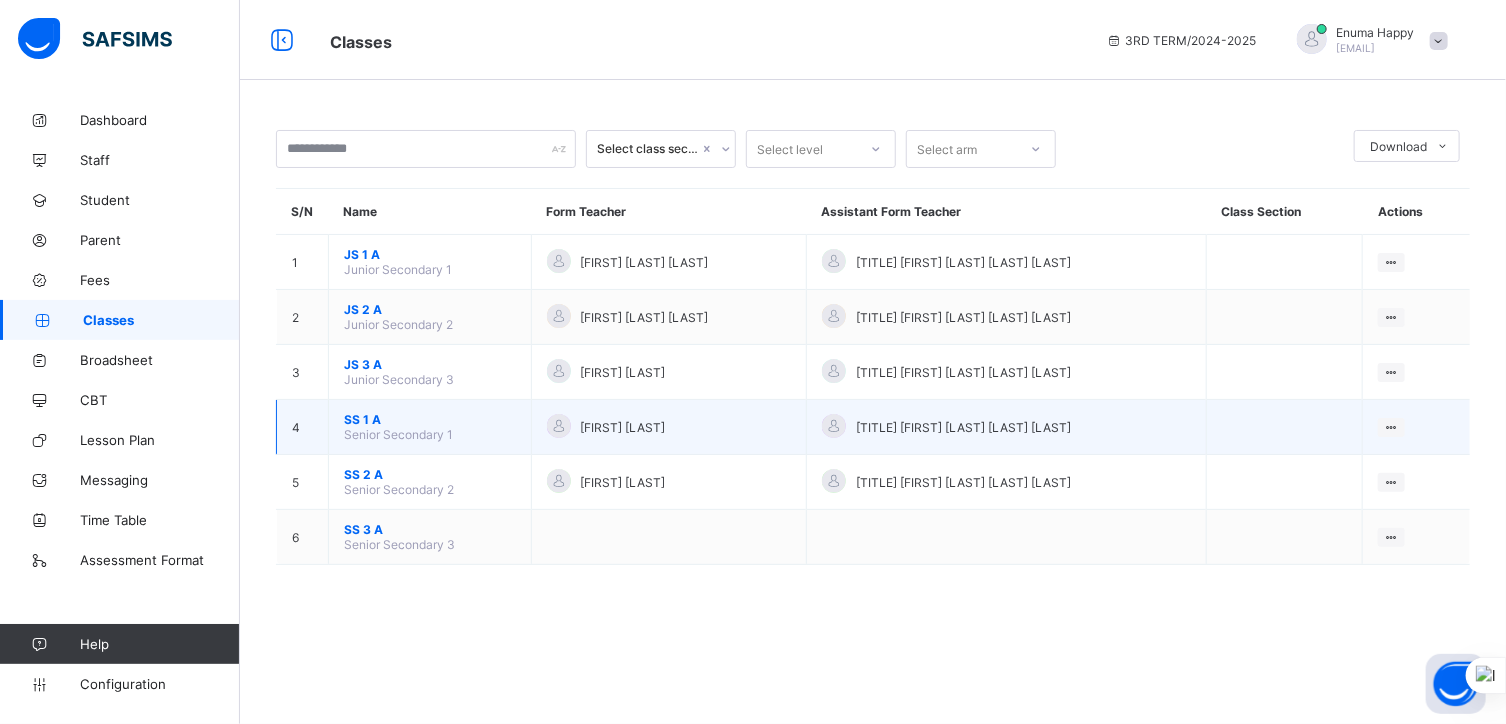 click on "SS 1   A" at bounding box center [430, 419] 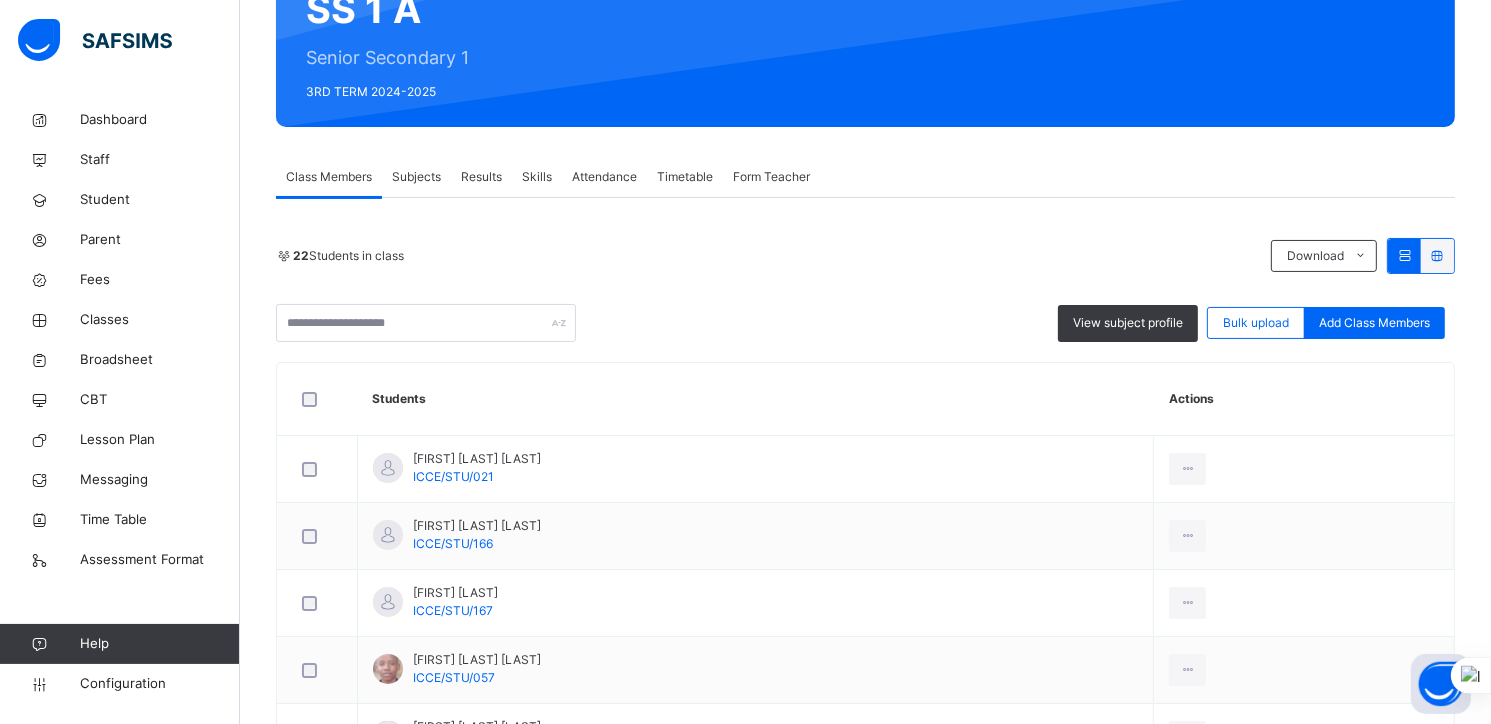 scroll, scrollTop: 235, scrollLeft: 0, axis: vertical 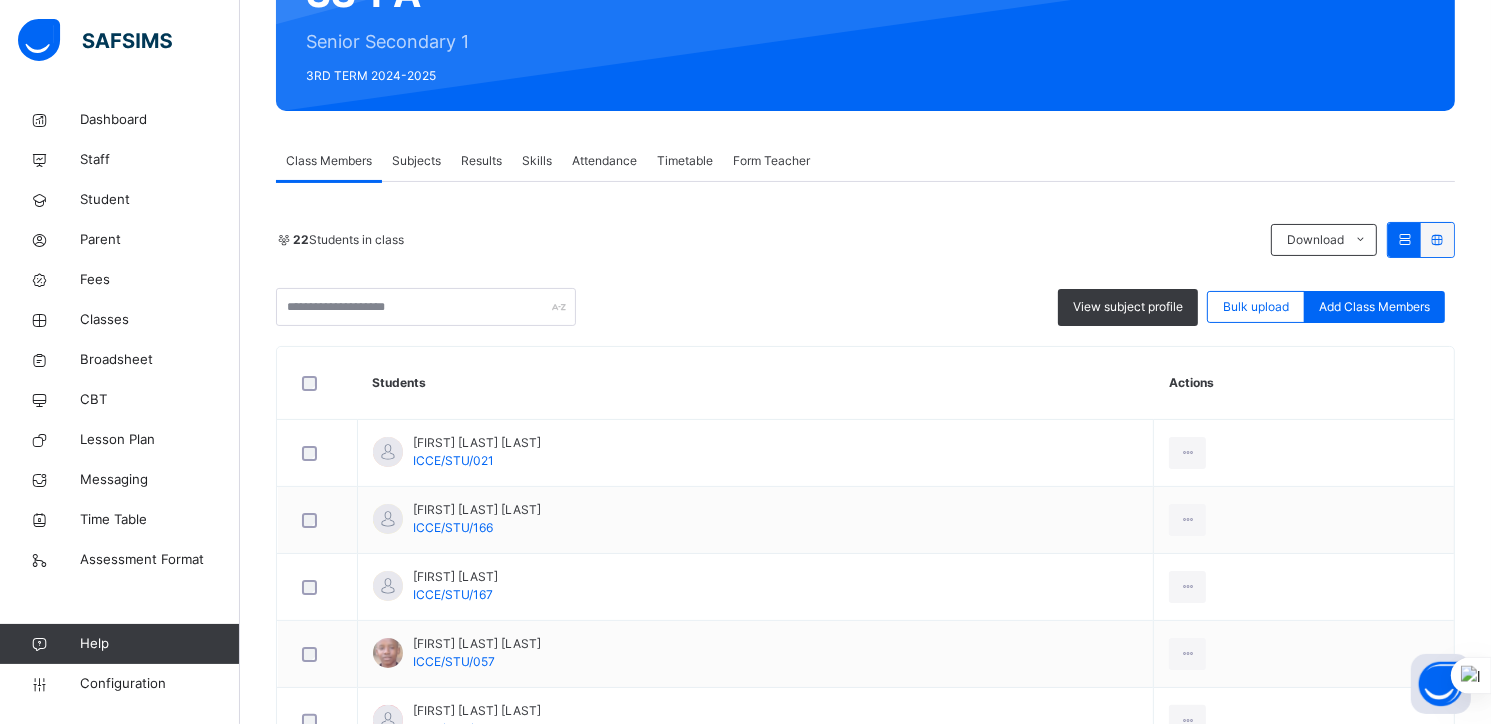 click on "Subjects" at bounding box center (416, 161) 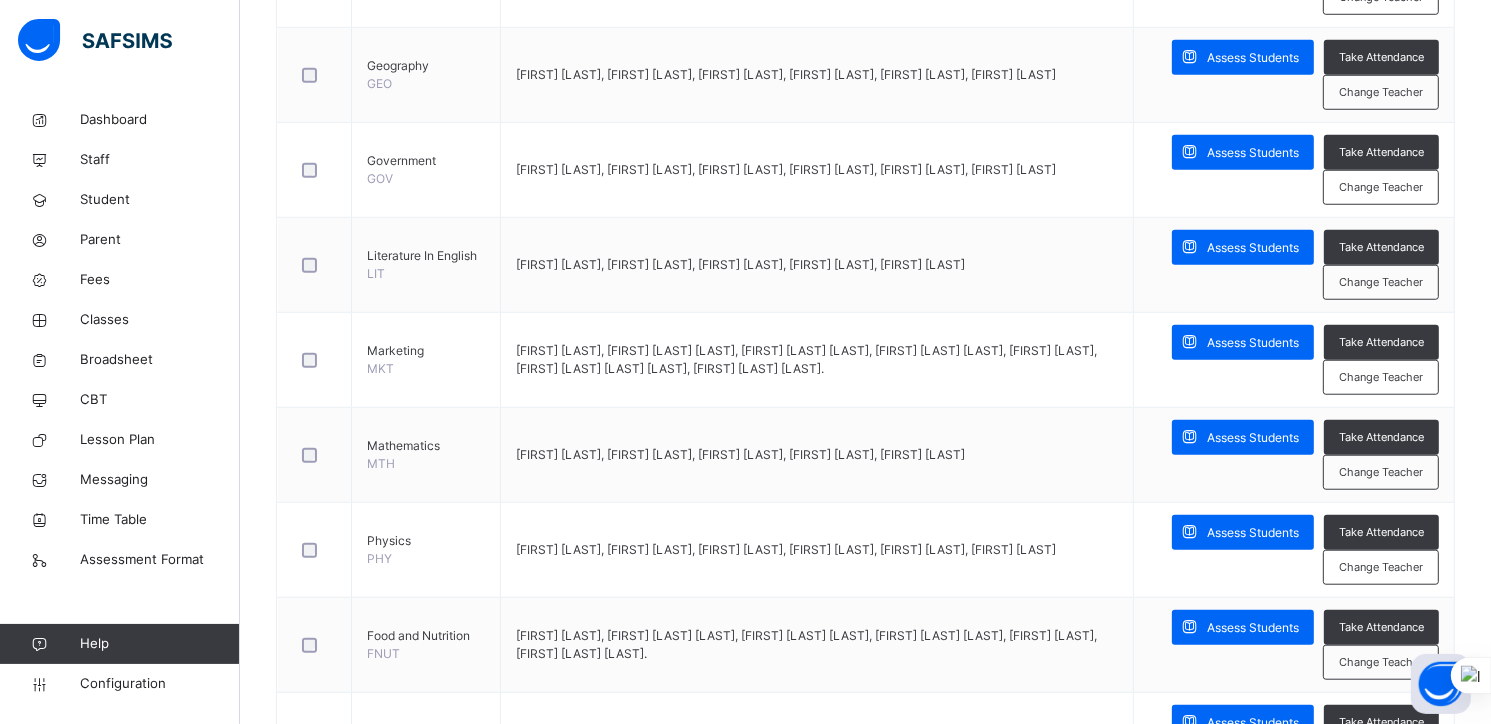 scroll, scrollTop: 1700, scrollLeft: 0, axis: vertical 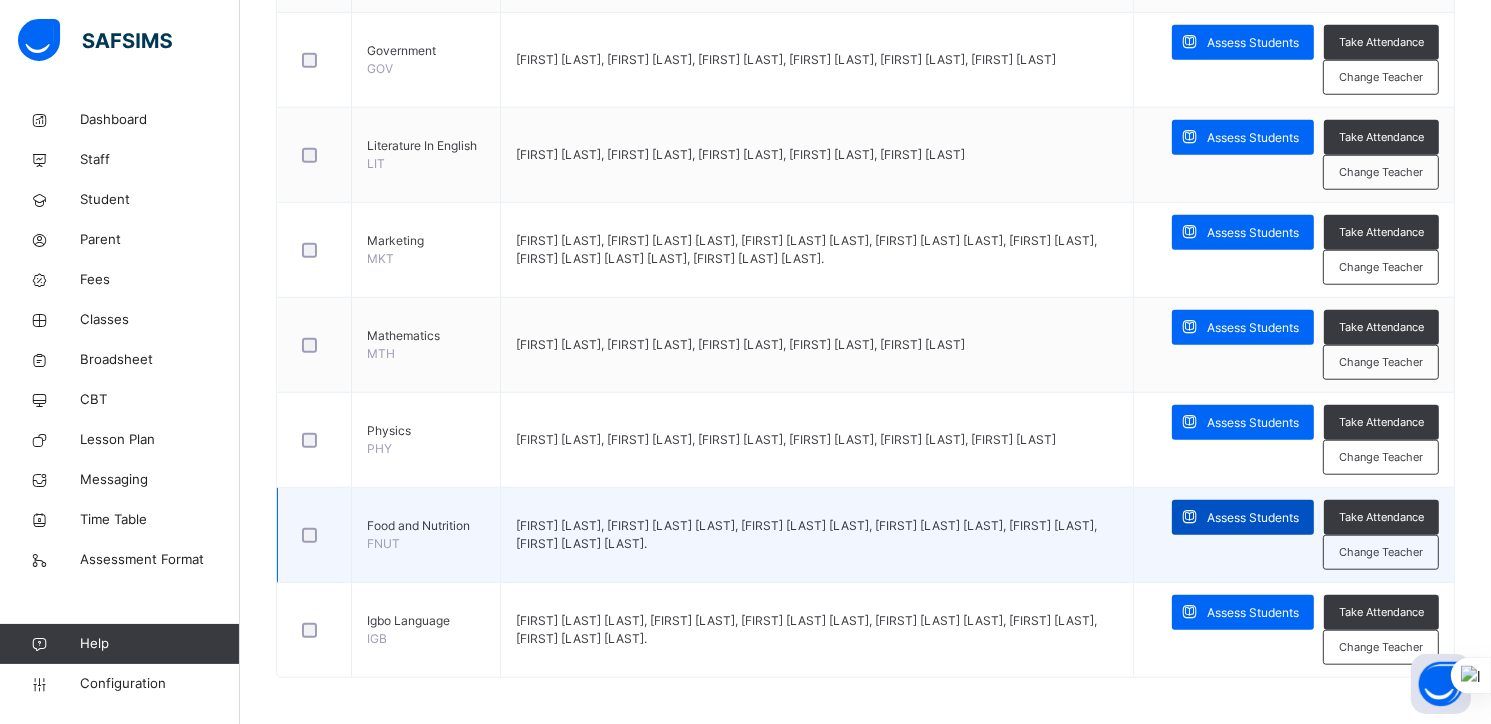 click on "Assess Students" at bounding box center [1253, 518] 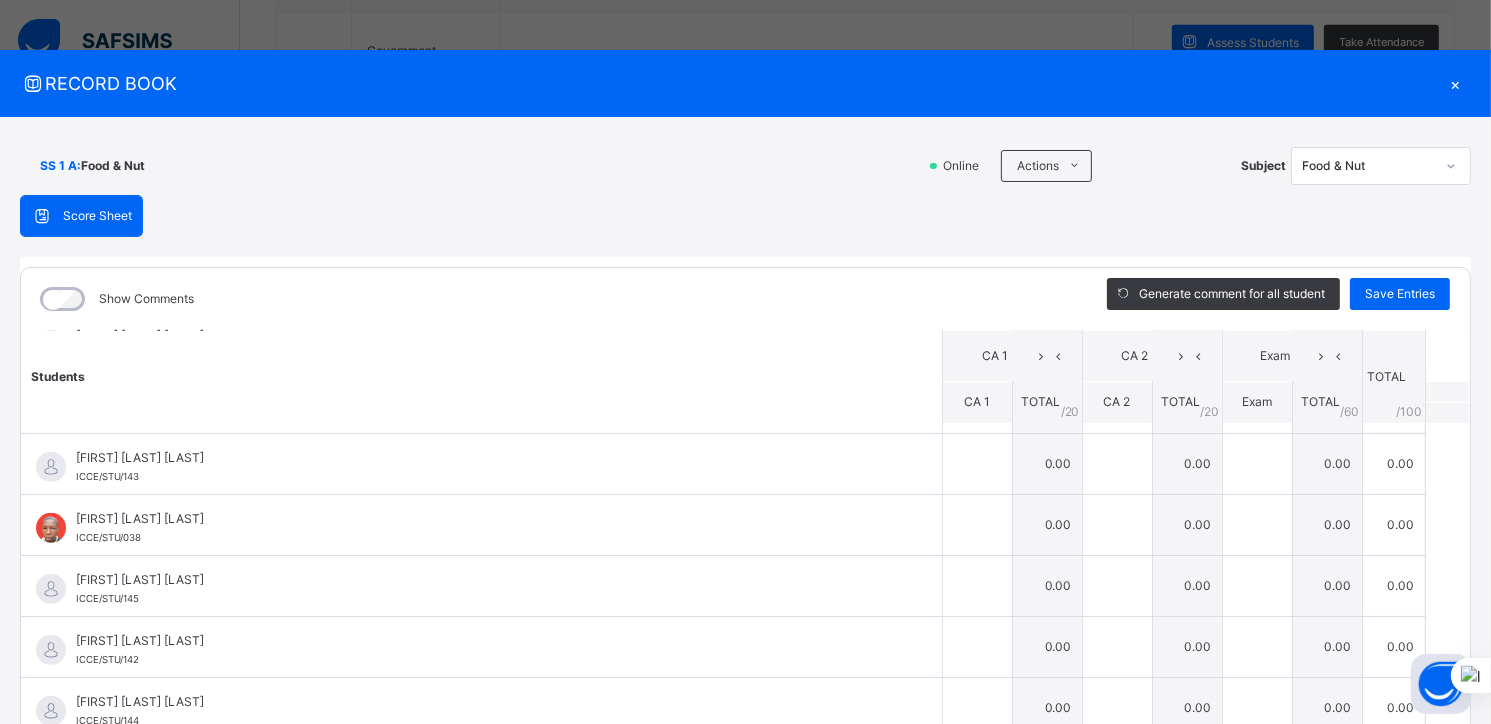 scroll, scrollTop: 930, scrollLeft: 0, axis: vertical 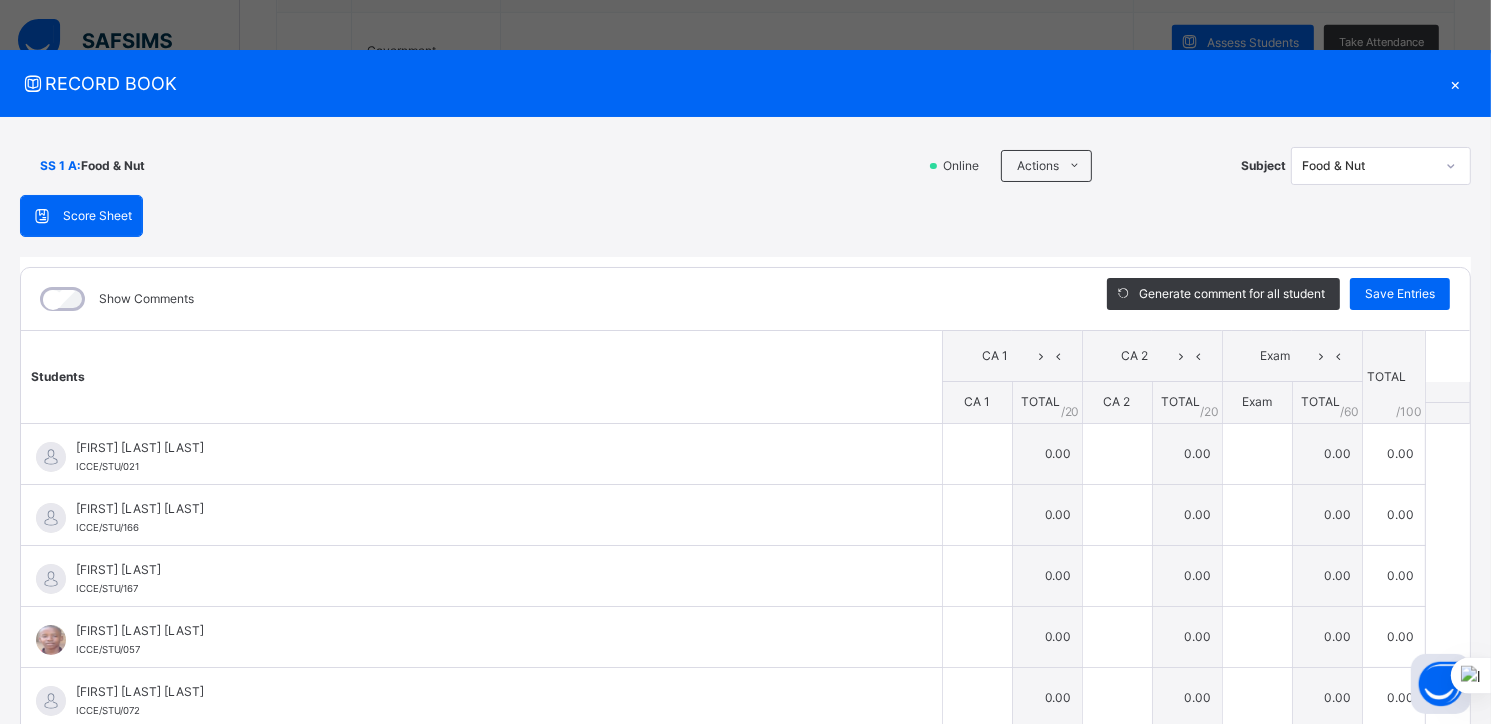 click on "×" at bounding box center (1456, 83) 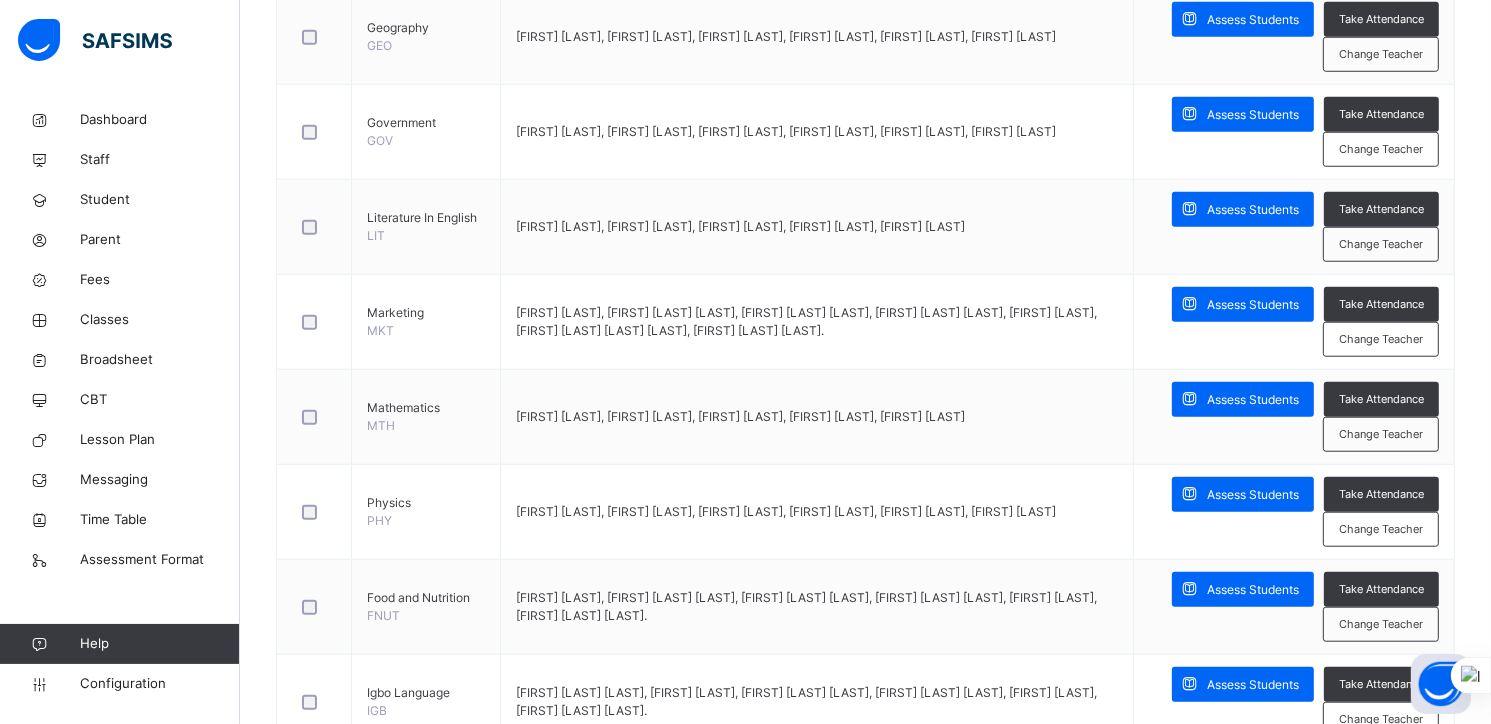 scroll, scrollTop: 1700, scrollLeft: 0, axis: vertical 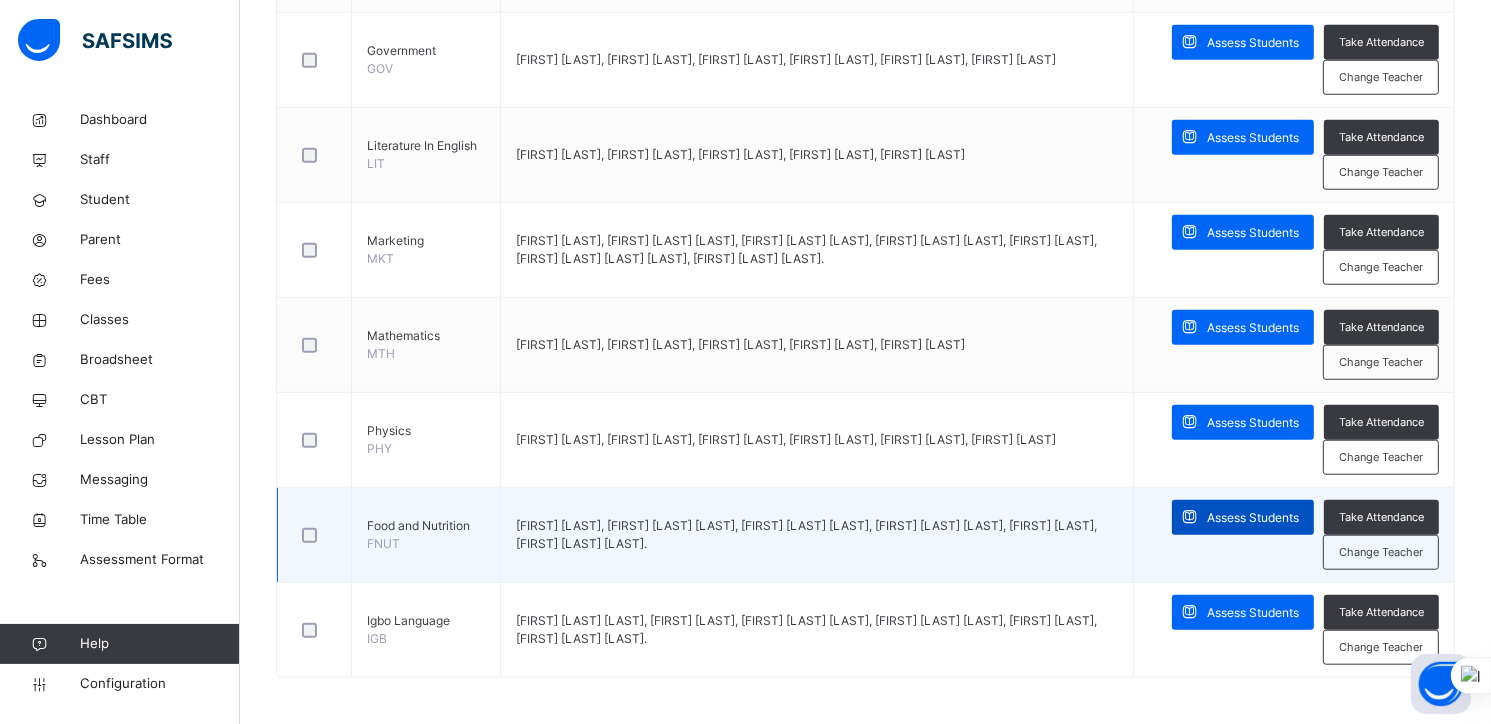 click on "Assess Students" at bounding box center (1253, 518) 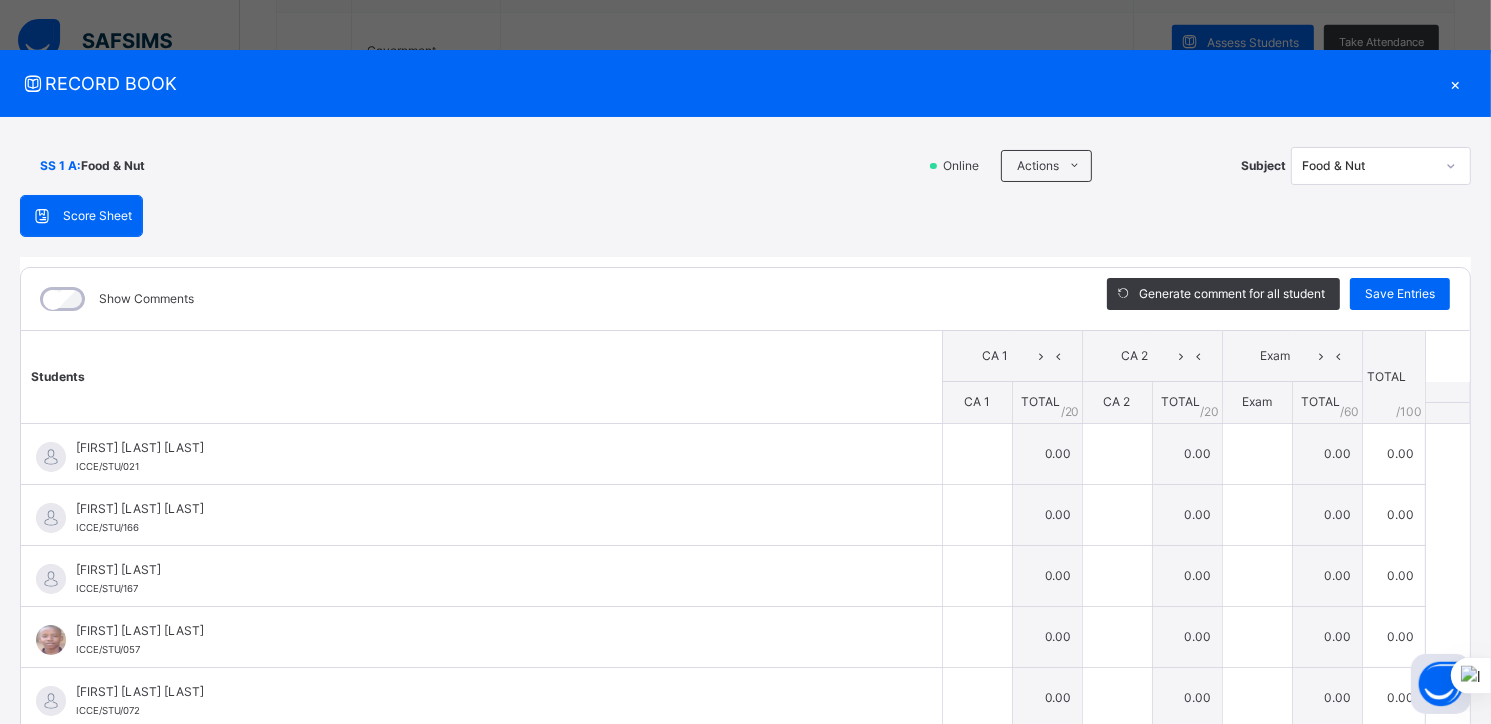 click on "×" at bounding box center [1456, 83] 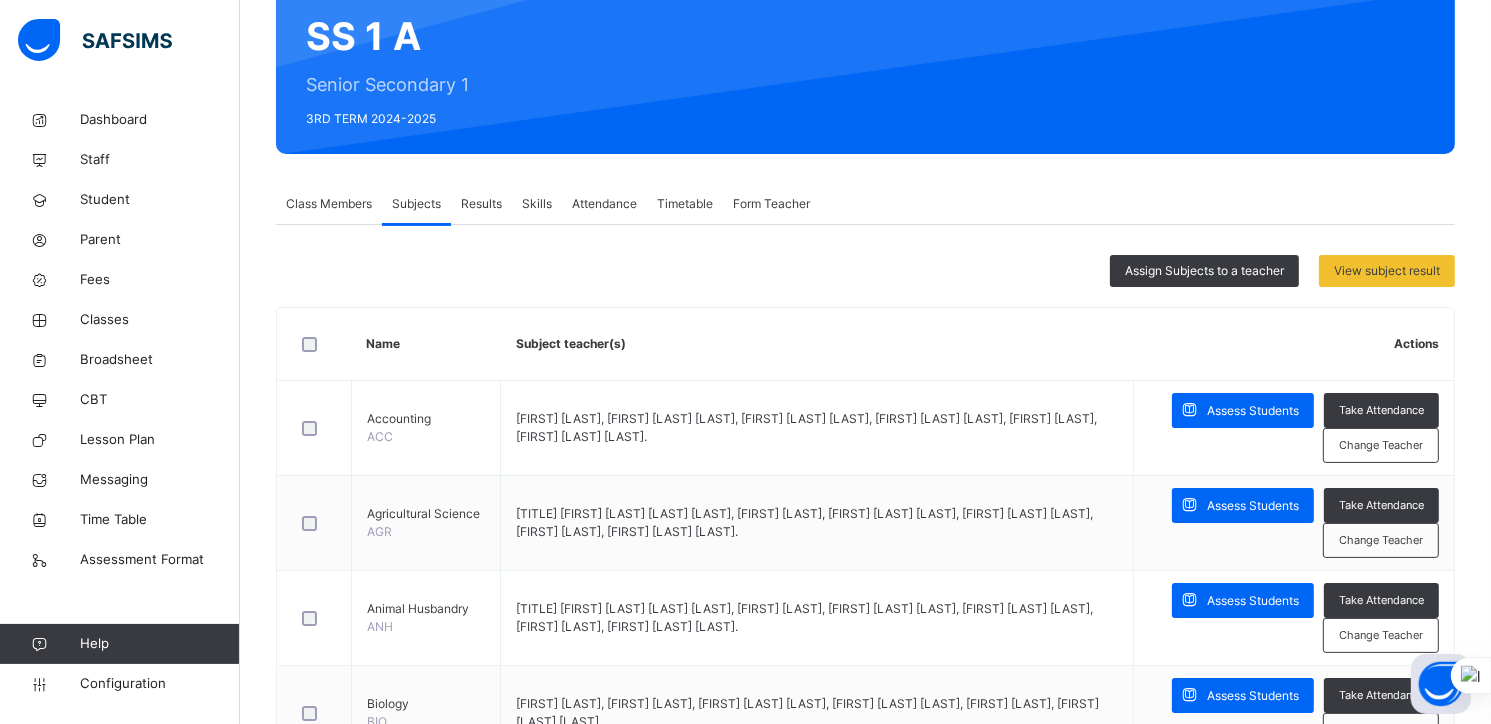 scroll, scrollTop: 200, scrollLeft: 0, axis: vertical 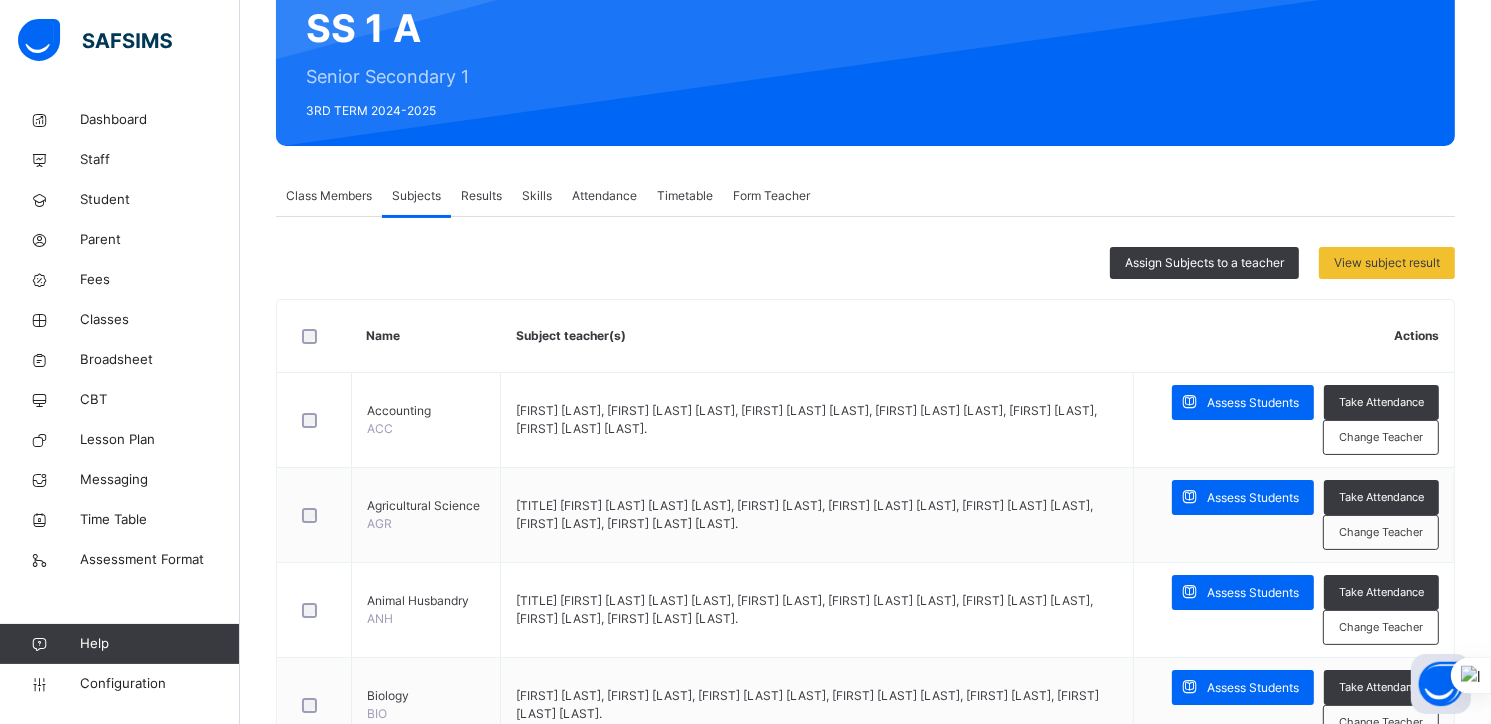click on "Results" at bounding box center [481, 196] 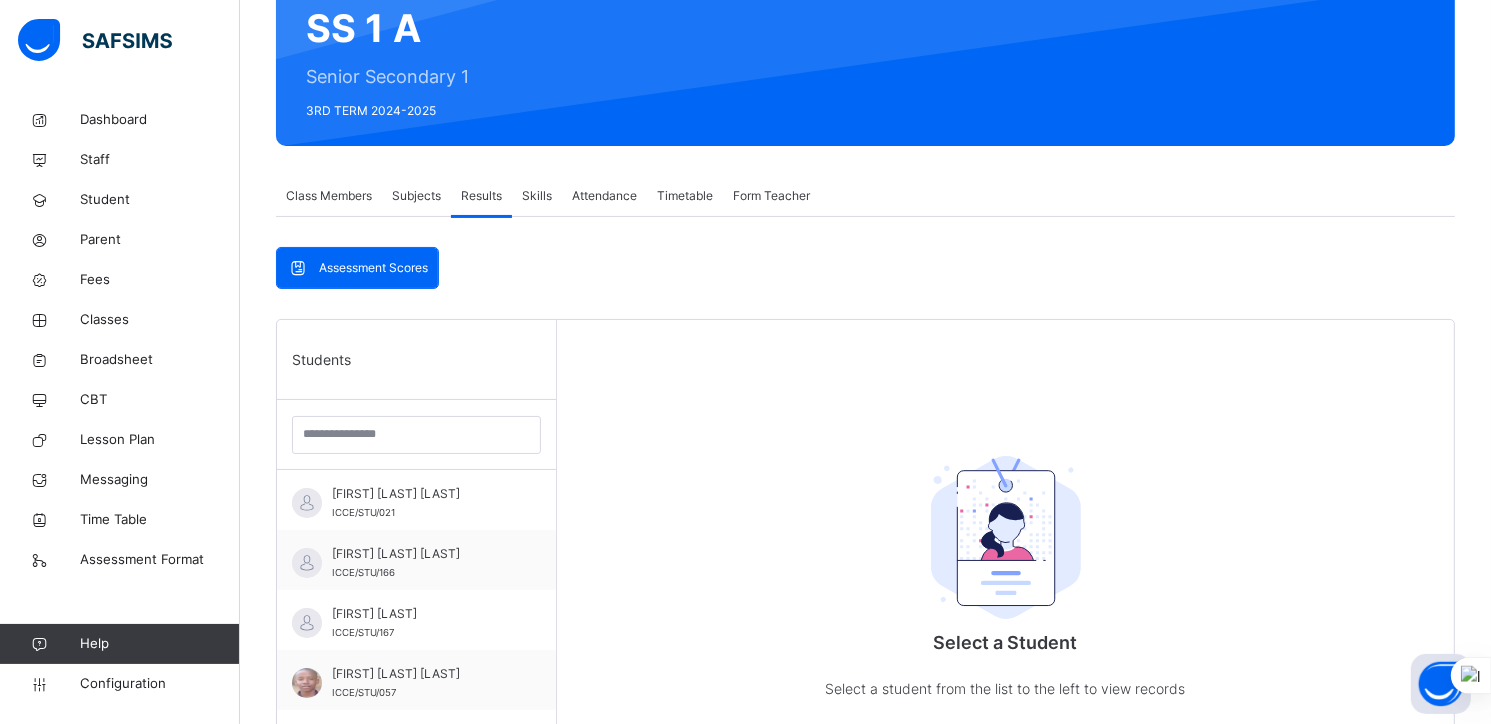 click on "Skills" at bounding box center (537, 196) 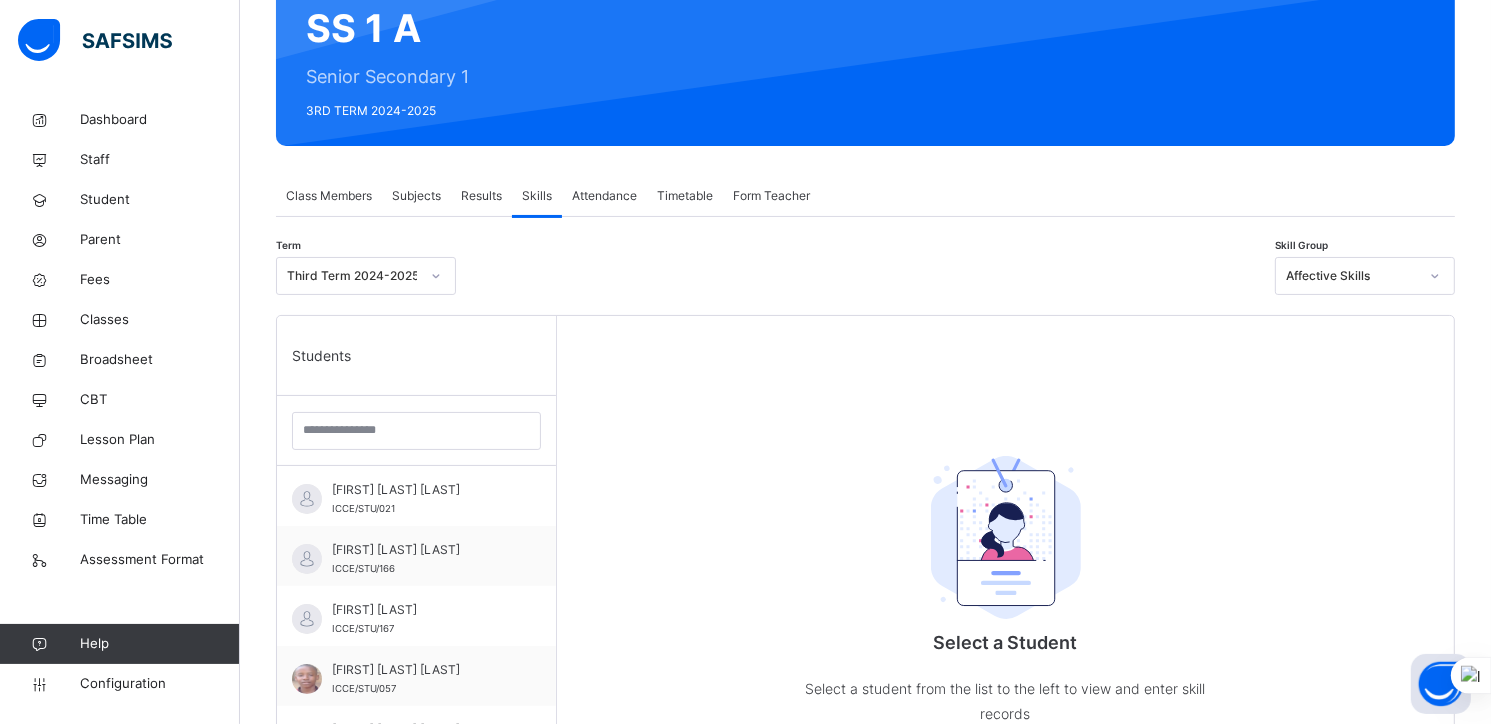 click on "Attendance" at bounding box center [604, 196] 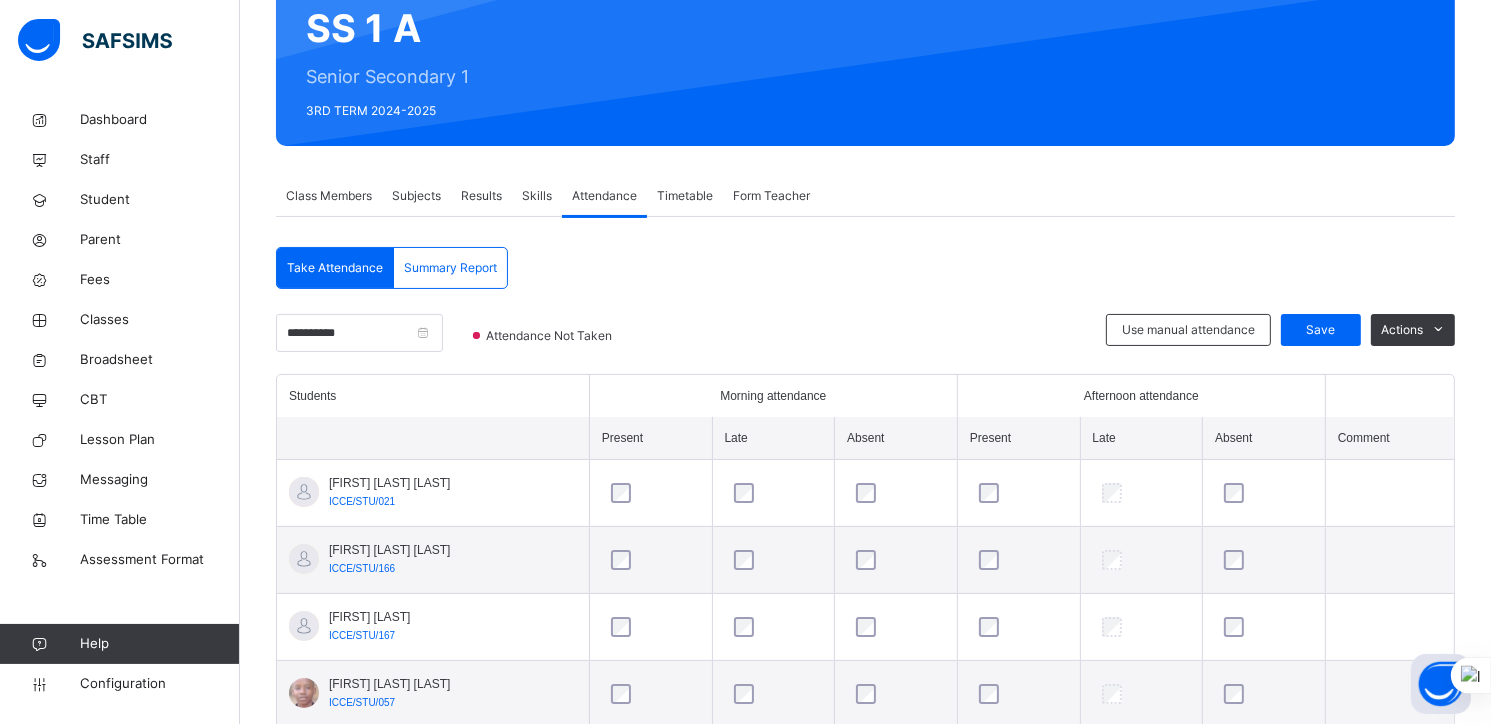 click on "Timetable" at bounding box center (685, 196) 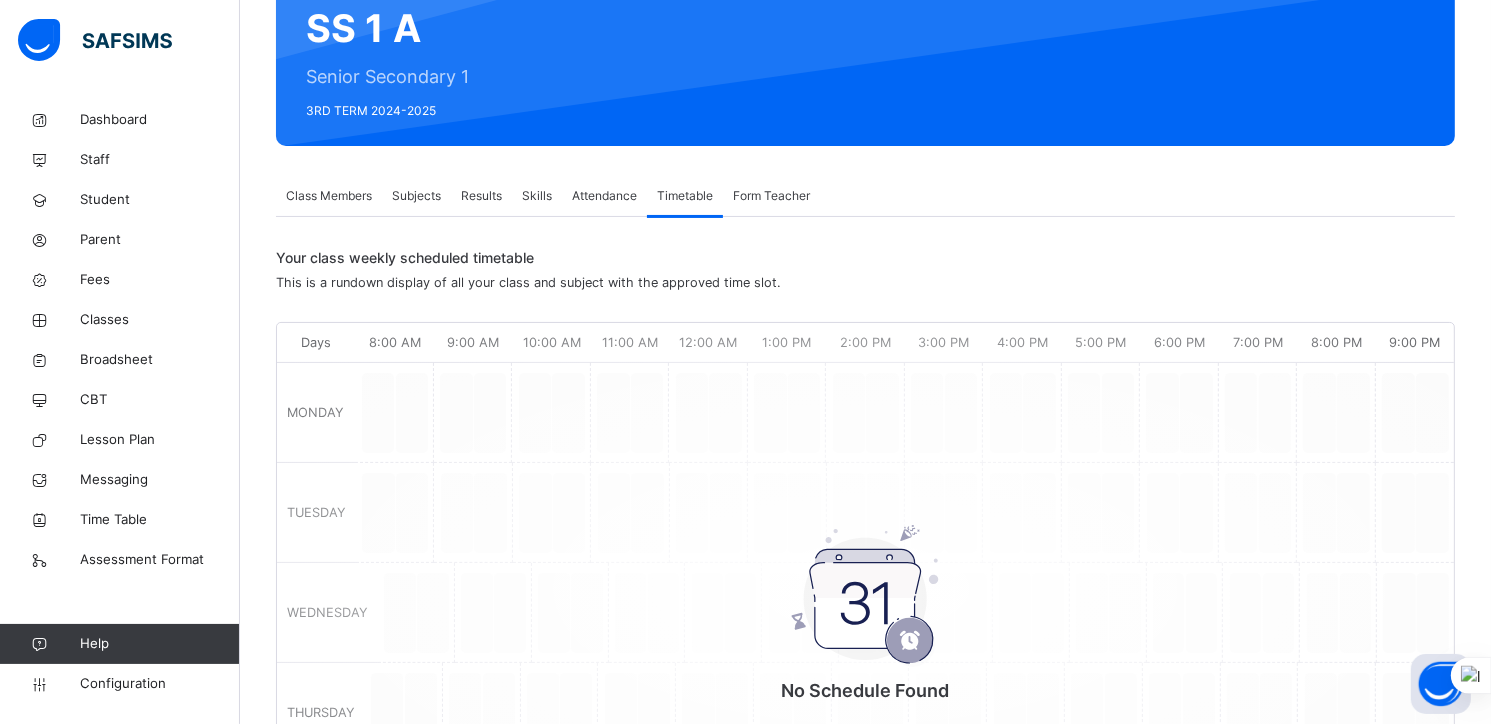 click on "Form Teacher" at bounding box center [771, 196] 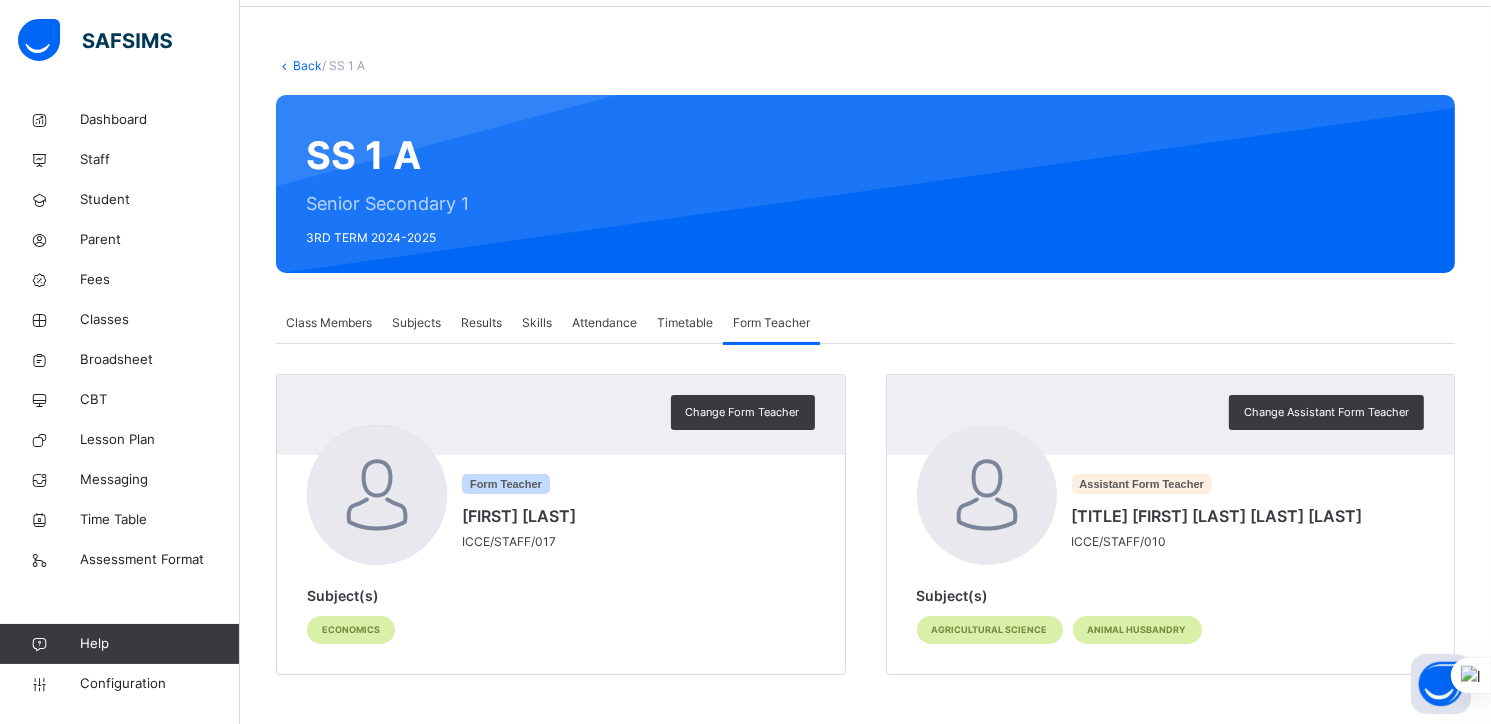 click on "Class Members" at bounding box center (329, 323) 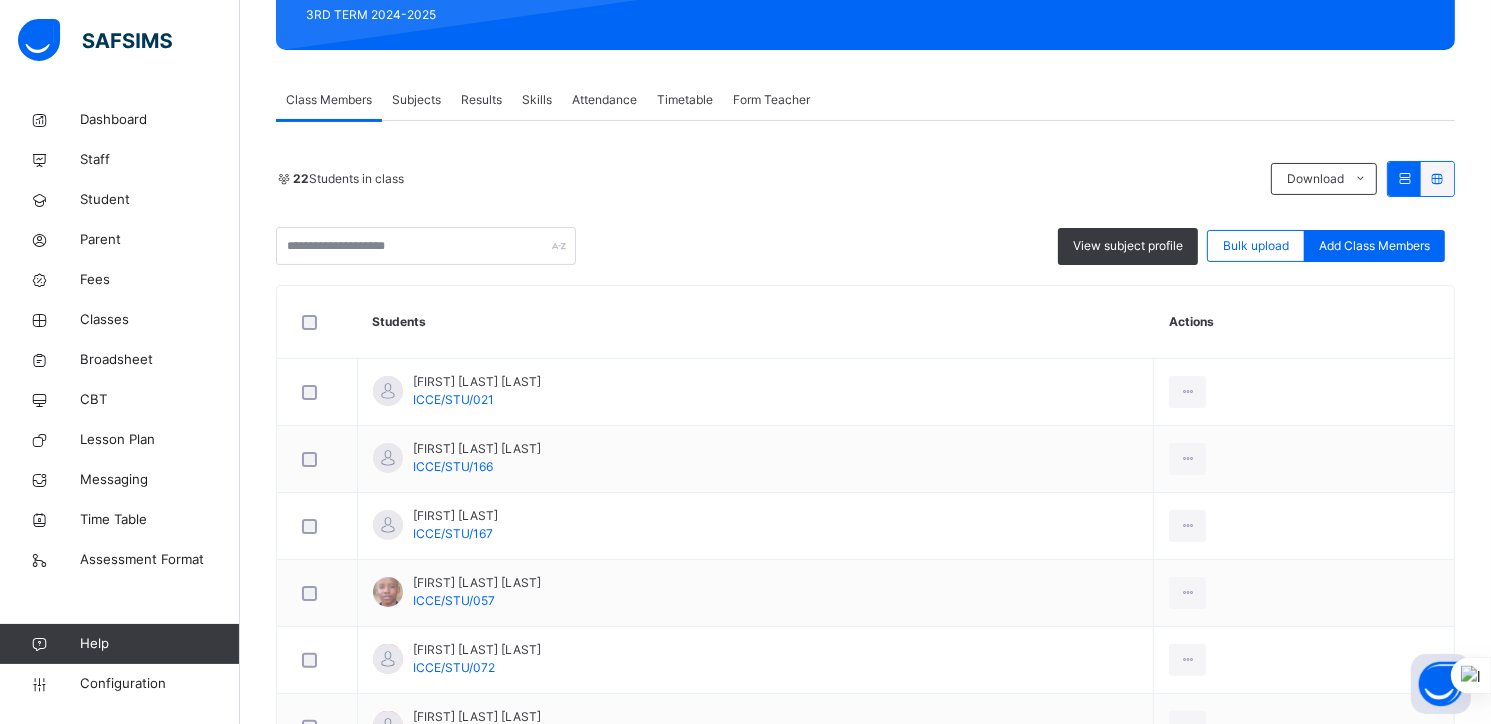 scroll, scrollTop: 0, scrollLeft: 0, axis: both 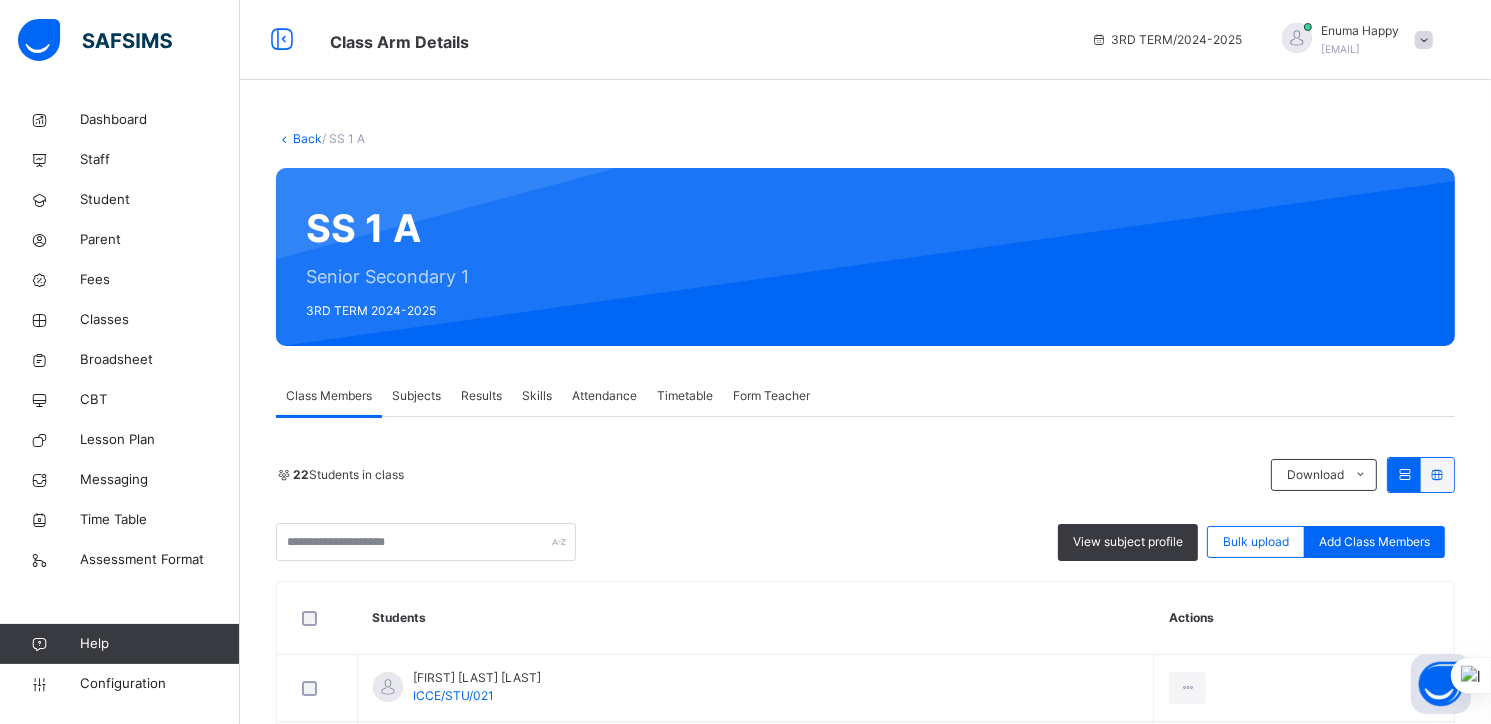 click on "Subjects" at bounding box center (416, 396) 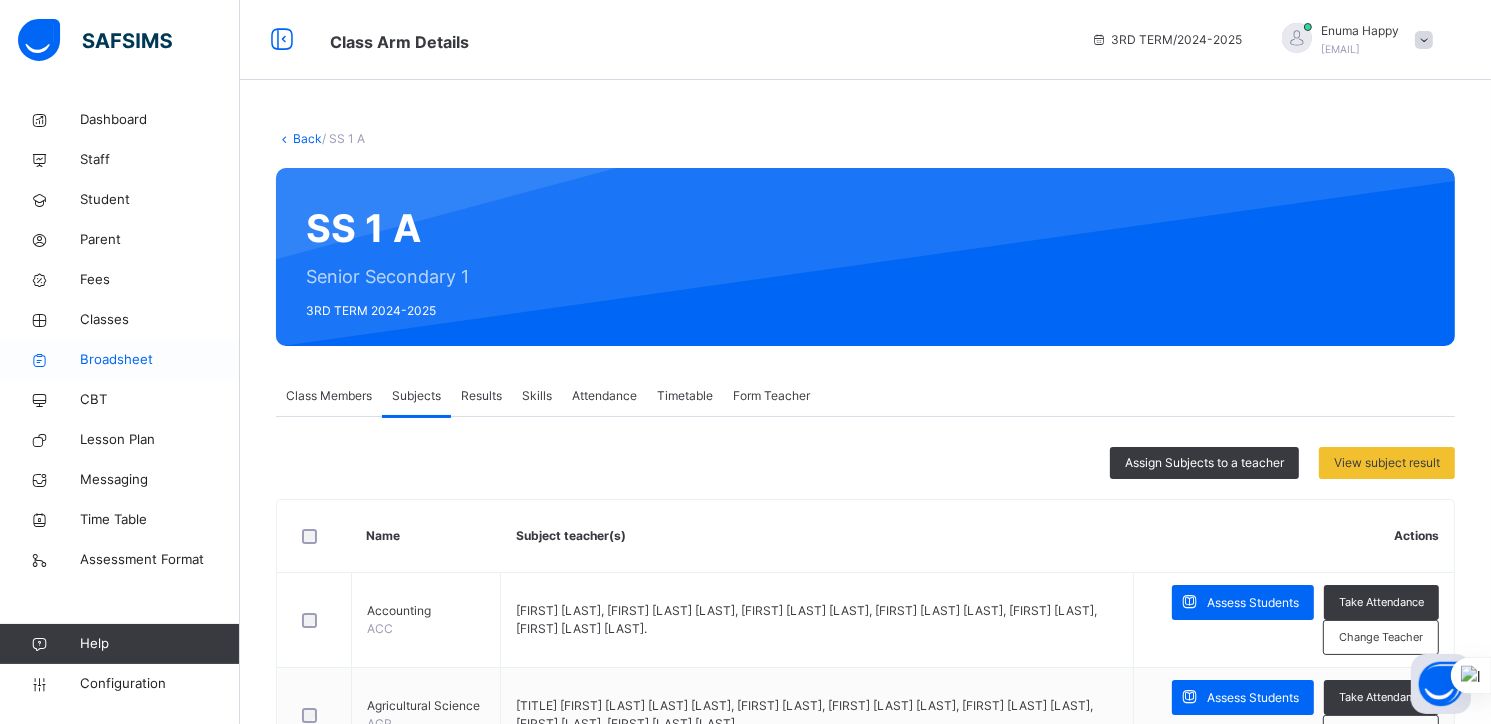 click on "Broadsheet" at bounding box center (160, 360) 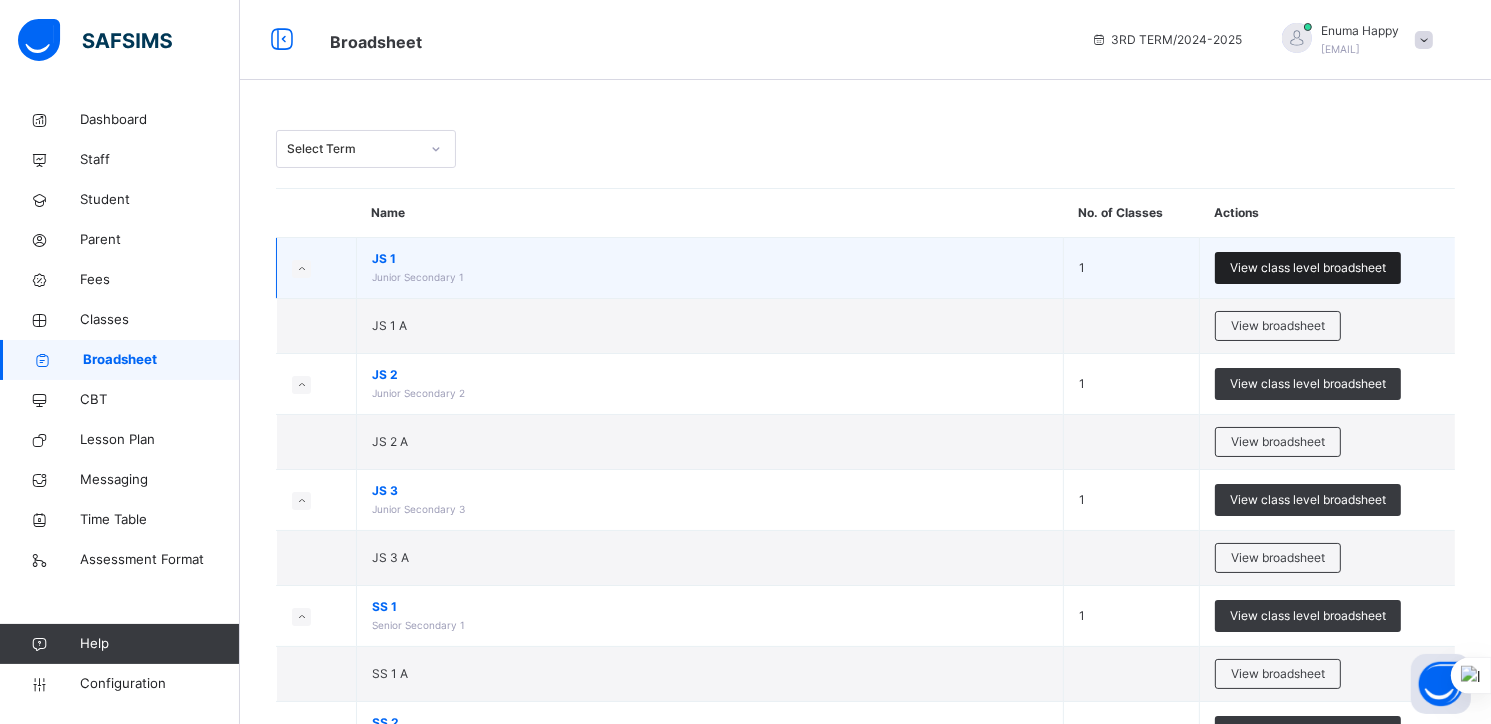 click on "View class level broadsheet" at bounding box center (1308, 268) 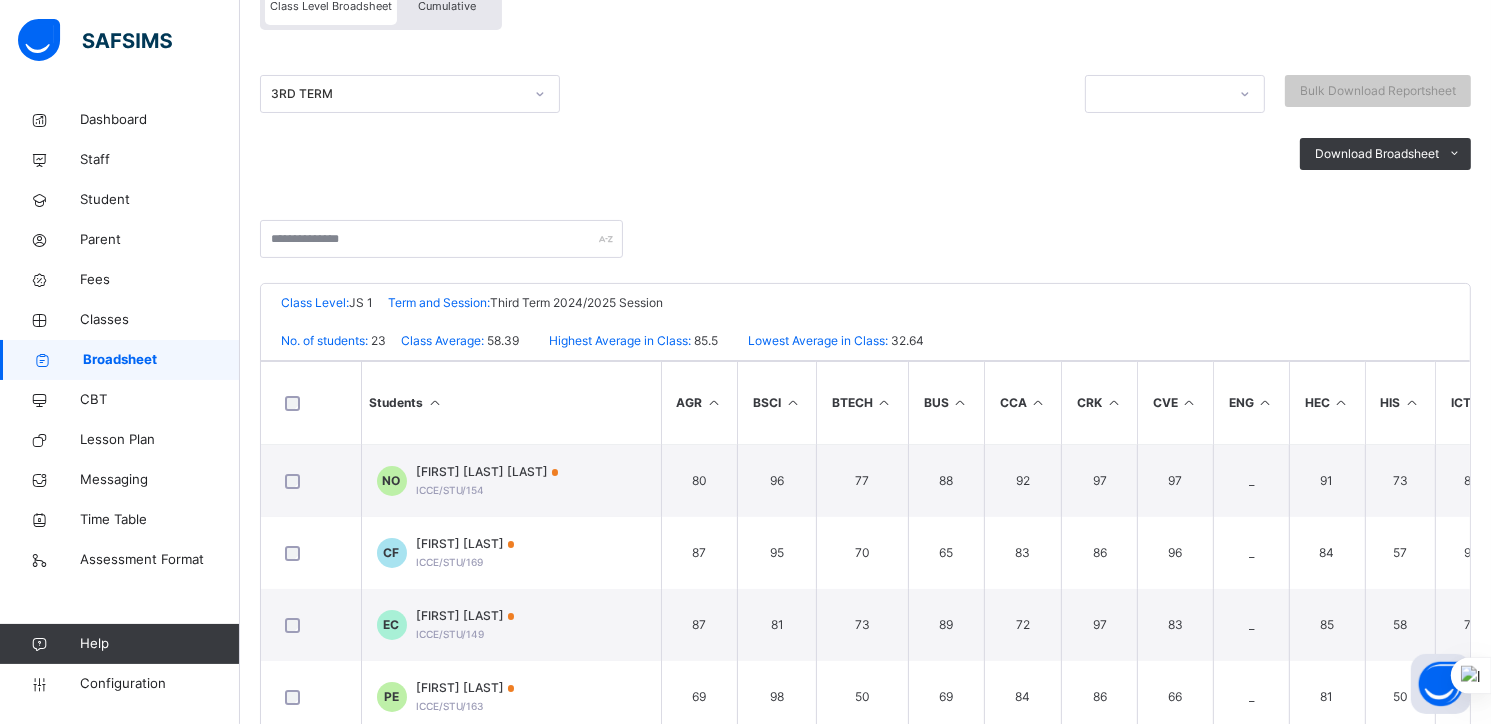 scroll, scrollTop: 234, scrollLeft: 0, axis: vertical 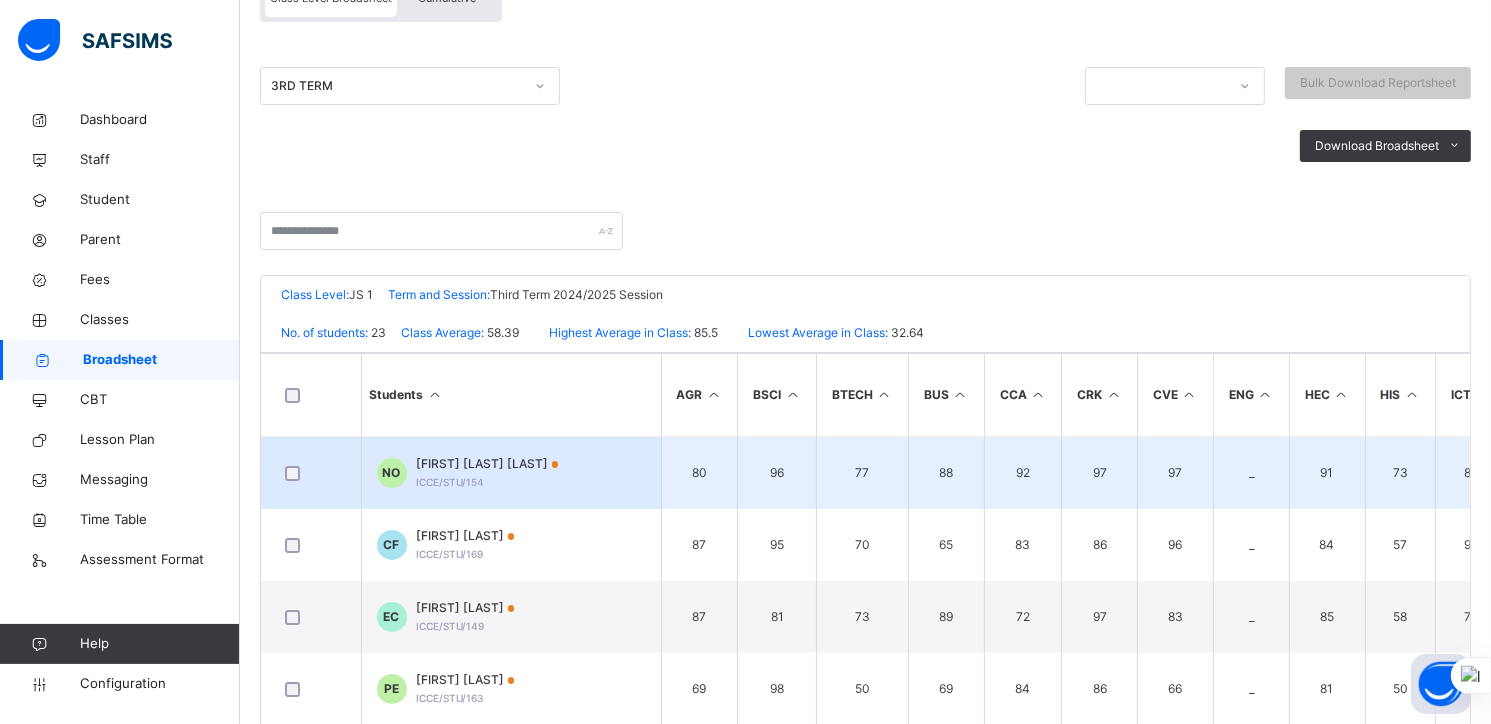click on "[FIRST] [LAST] [LAST]" at bounding box center [488, 464] 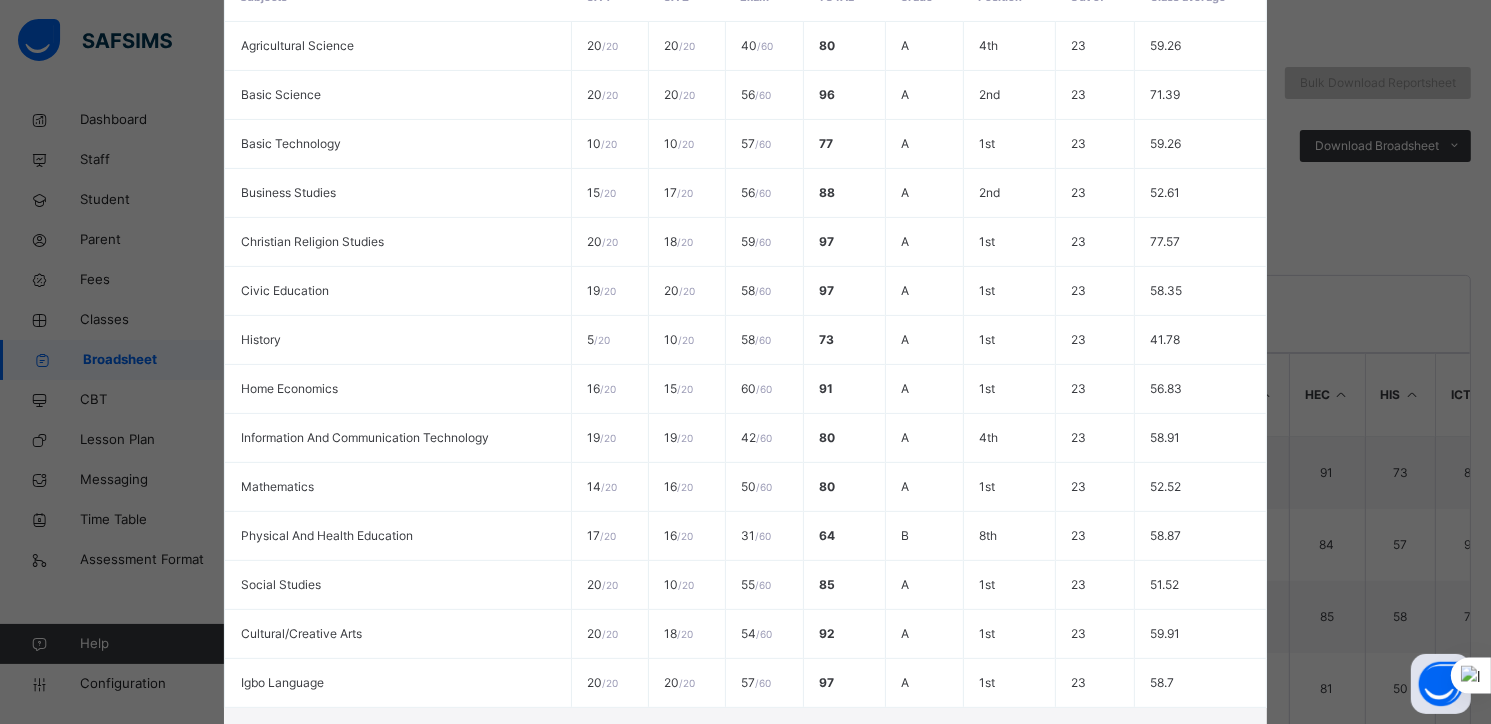 scroll, scrollTop: 676, scrollLeft: 0, axis: vertical 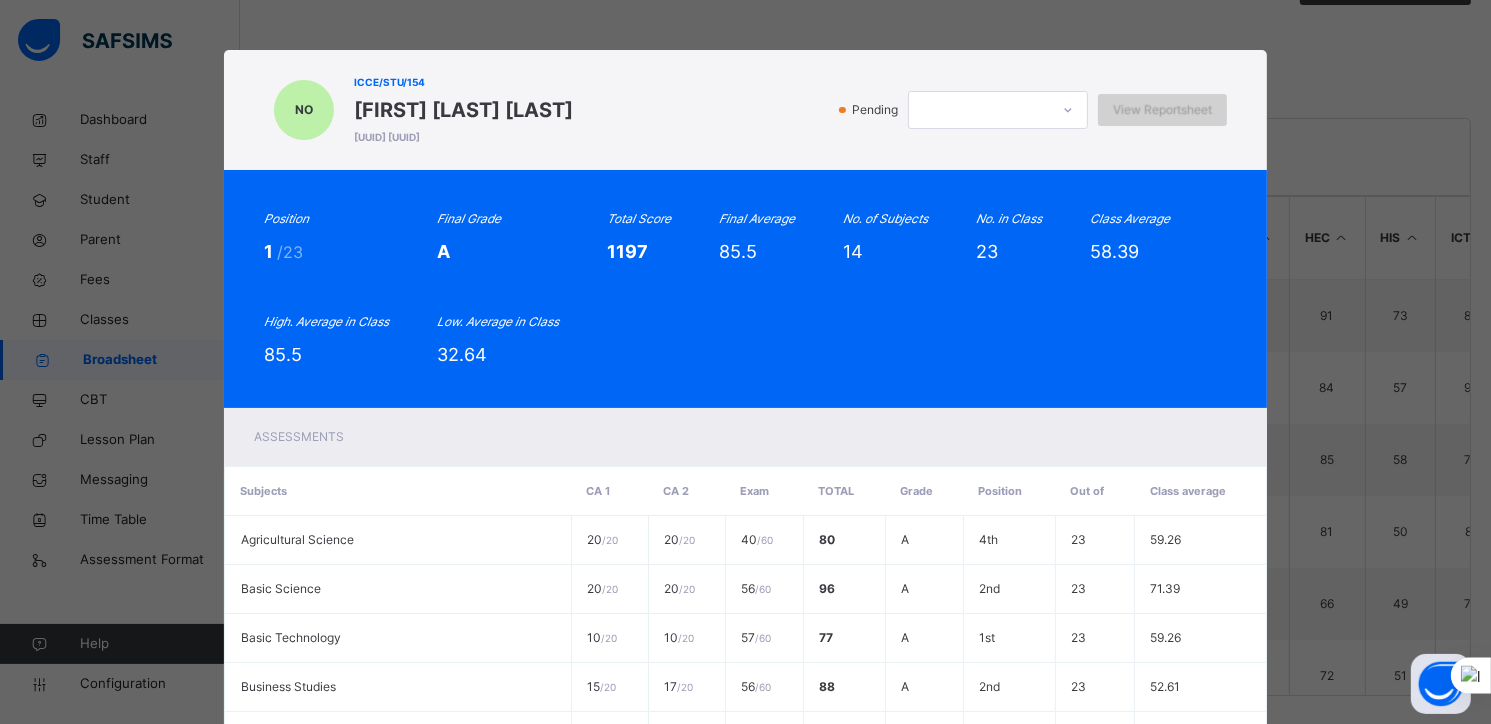 click on "View Reportsheet" at bounding box center (1162, 110) 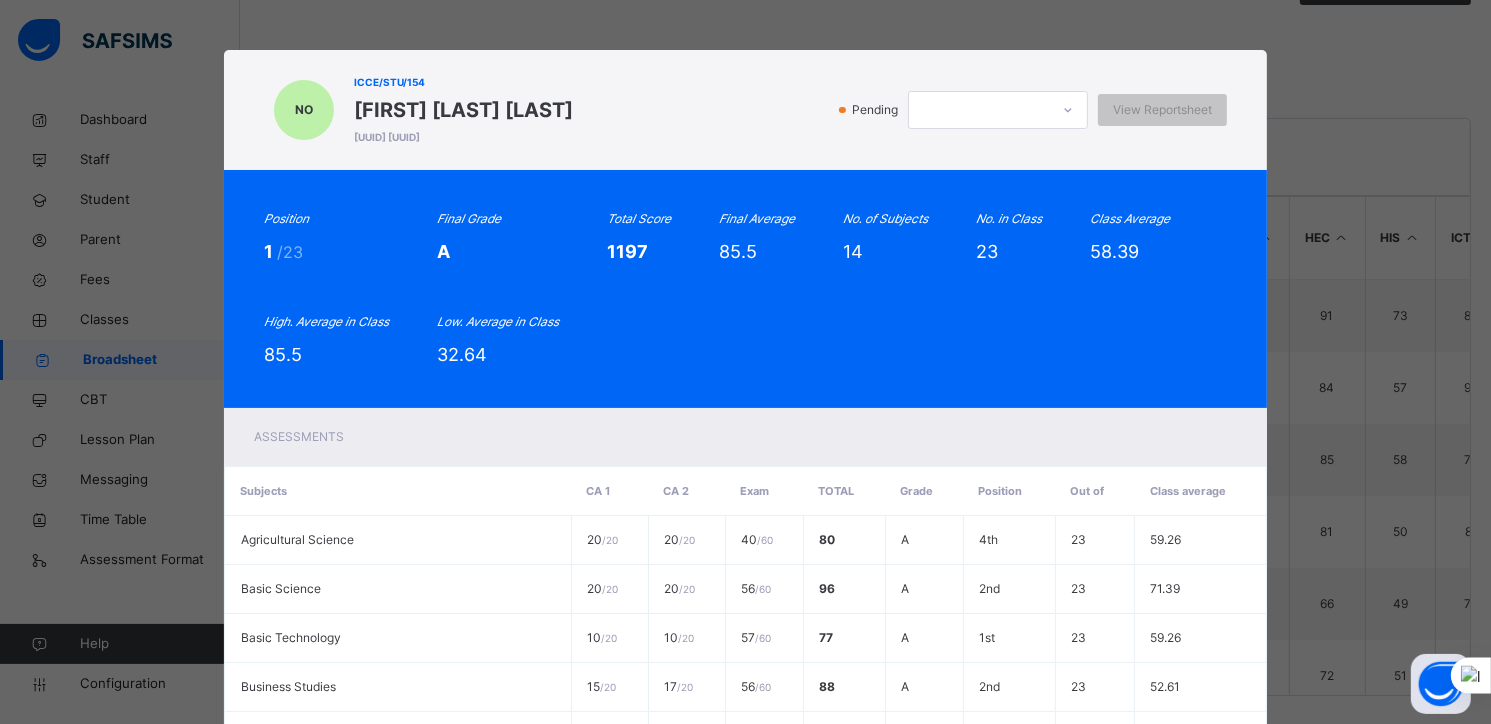 click on "NO ICCE/STU/154 [LAST] [FIRST] [LAST] [UUID] [UUID] Pending View Reportsheet Position 1 /23 Final Grade A Total Score 1197 Final Average 85.5 No. of Subjects 14 No. in Class 23 Class Average 58.39 High. Average in Class 85.5 Low. Average in Class 32.64 Assessments Subjects CA 1 CA 2 Exam Total Grade Position Out of Class average Agricultural Science 20 / 20 20 / 20 40 / 60 80 A 4th 23 59.26 Basic Science 20 / 20 20 / 20 56 / 60 96 A 2nd 23 71.39 Basic Technology 10 / 20 10 / 20 57 / 60 77 A 1st 23 59.26 Business Studies 15 / 20 17 / 20 56 / 60 88 A 2nd 23 52.61 20 / 20 18 / 20" at bounding box center (745, 362) 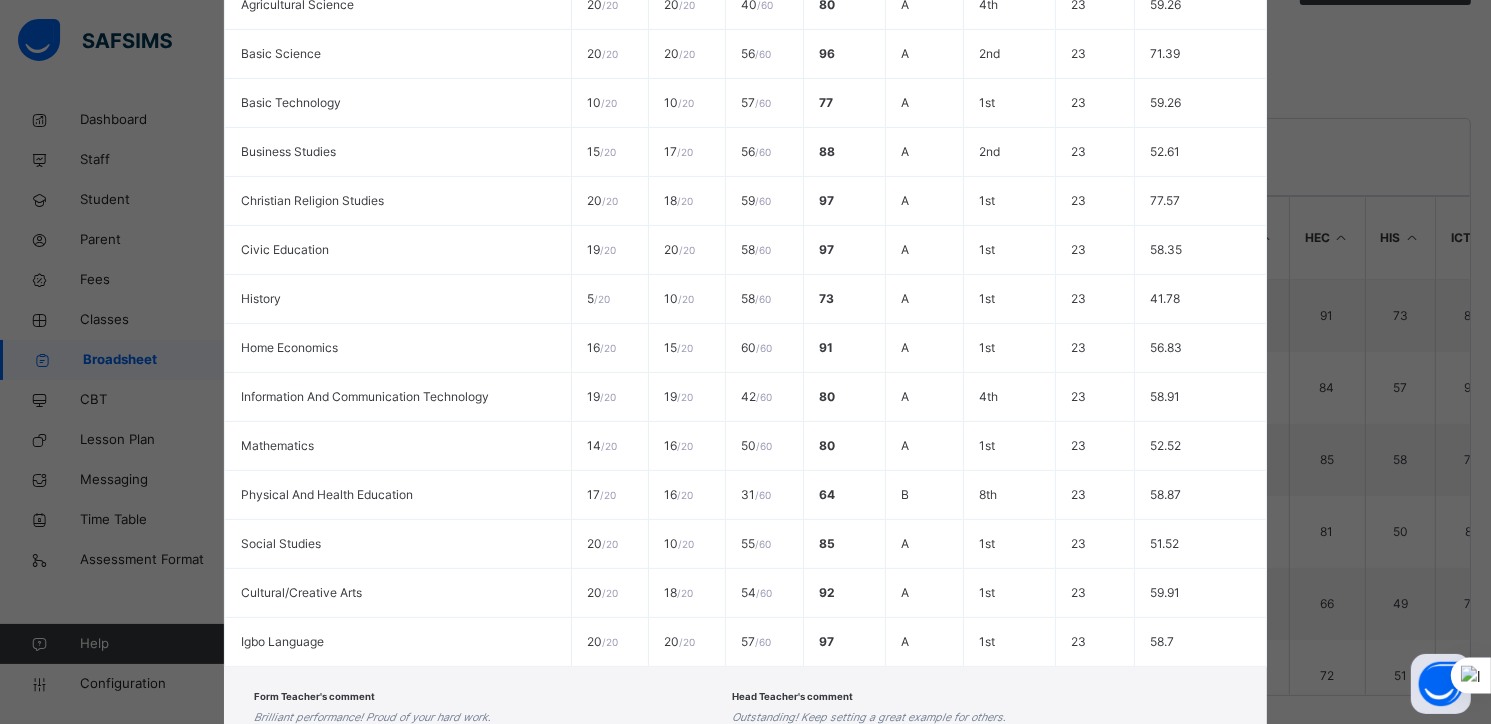 scroll, scrollTop: 676, scrollLeft: 0, axis: vertical 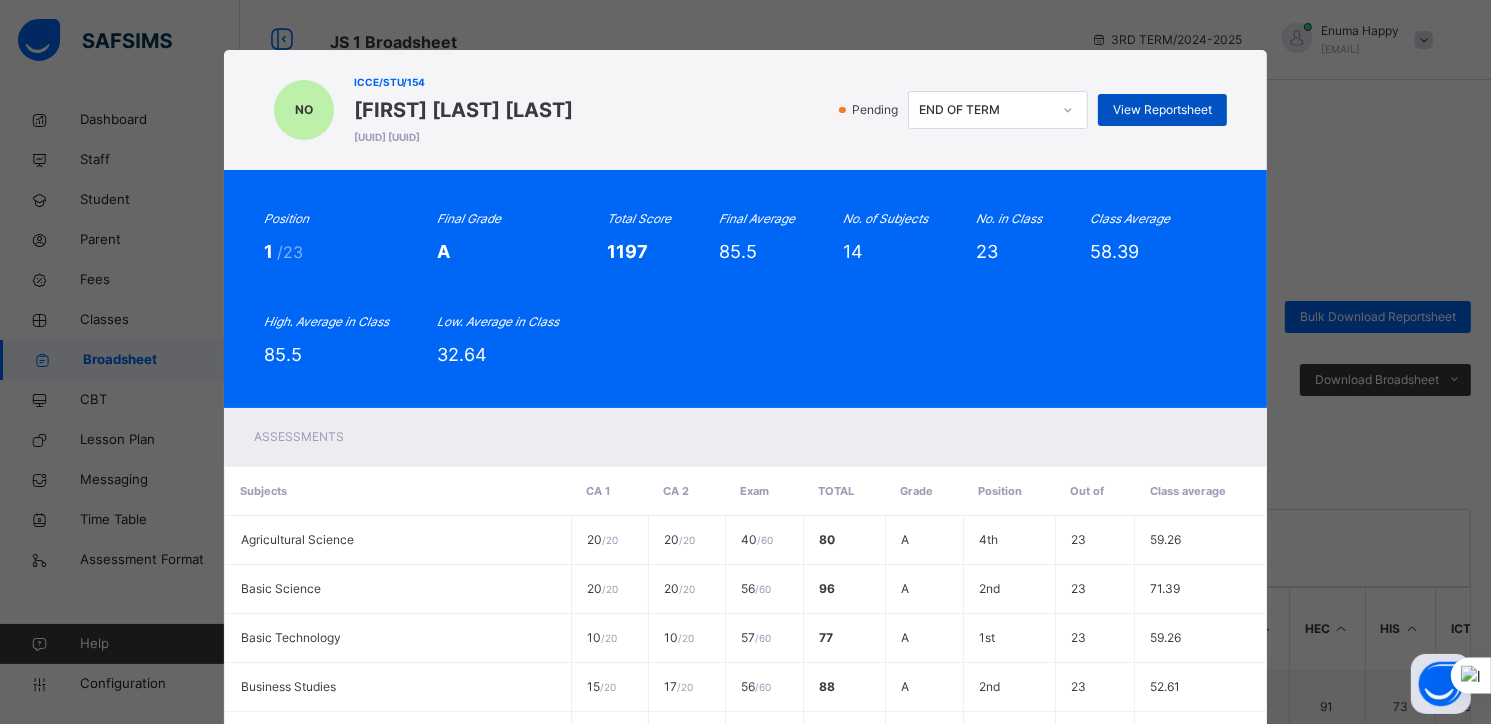 click on "View Reportsheet" at bounding box center (1162, 110) 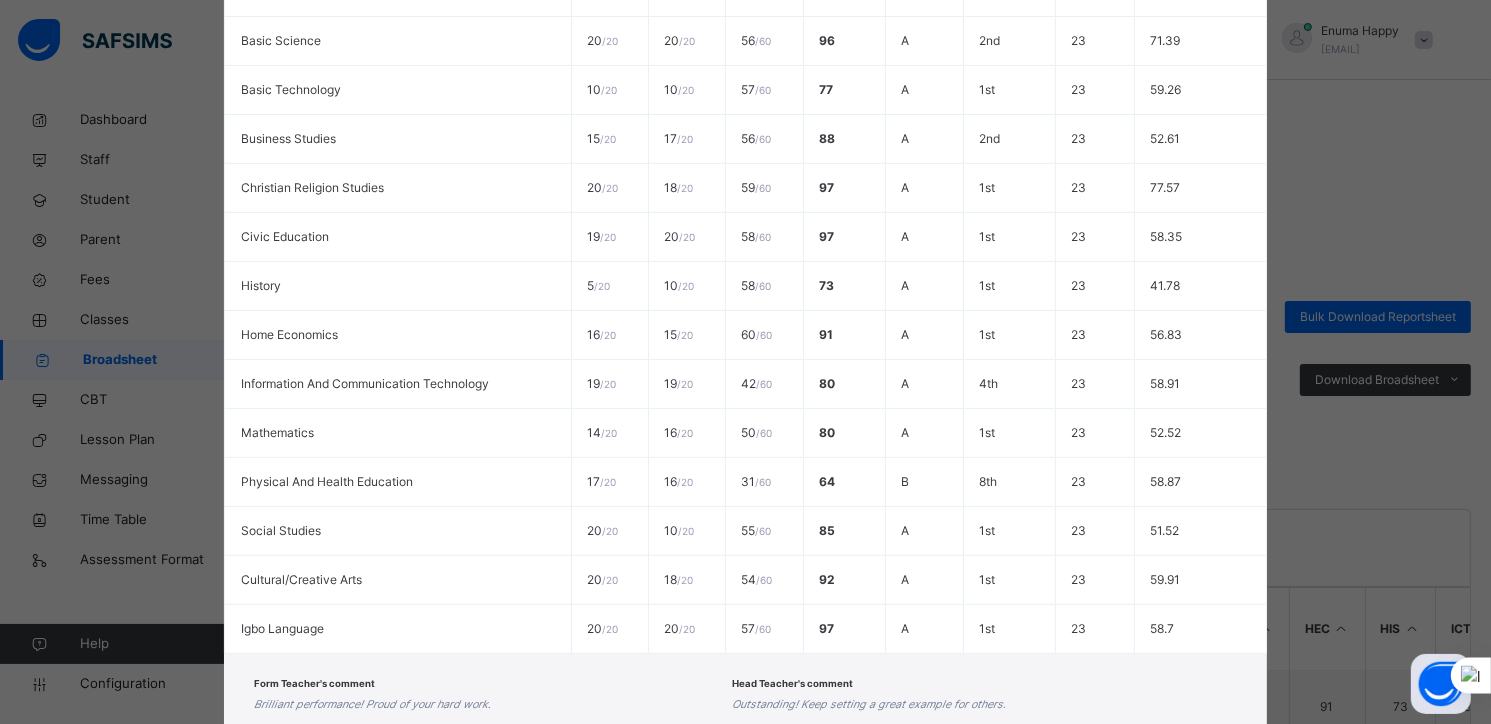 scroll, scrollTop: 676, scrollLeft: 0, axis: vertical 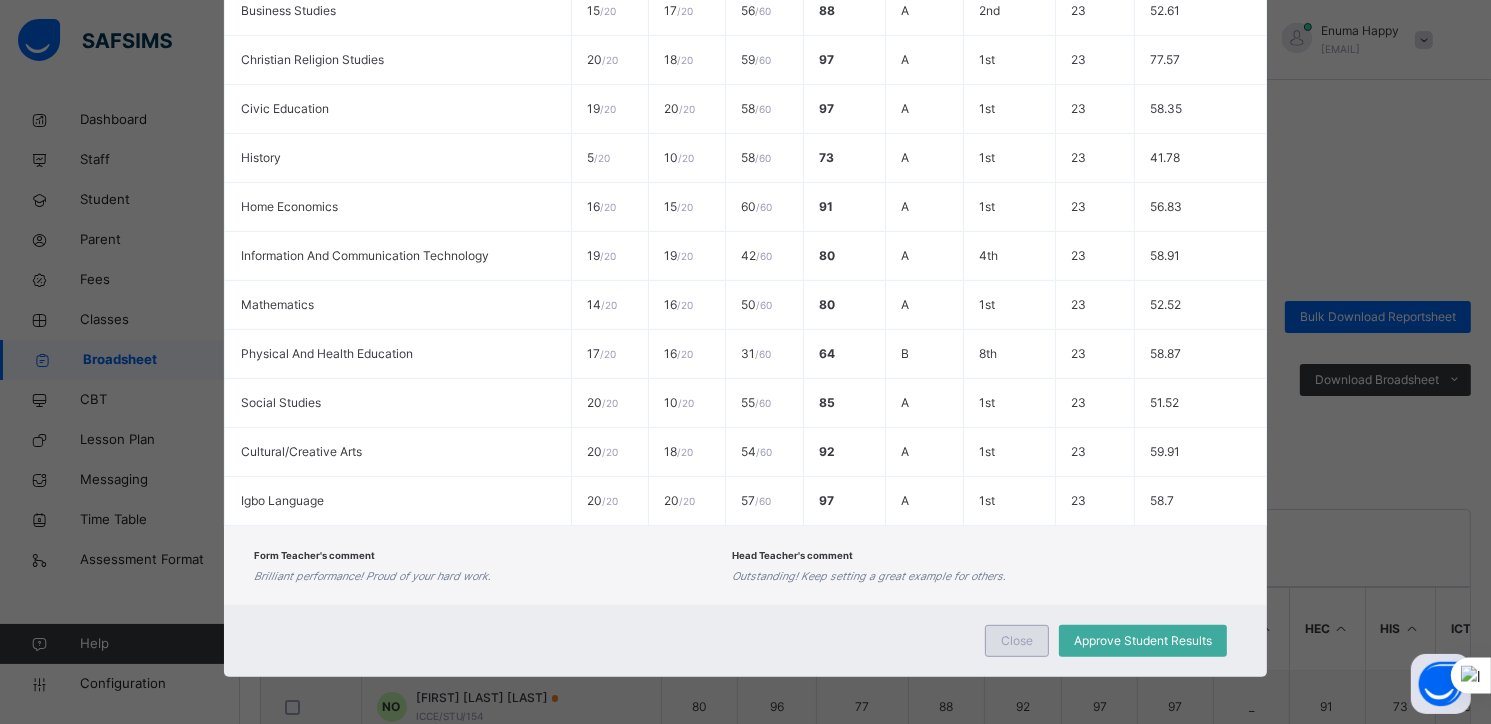 click on "Close" at bounding box center (1017, 641) 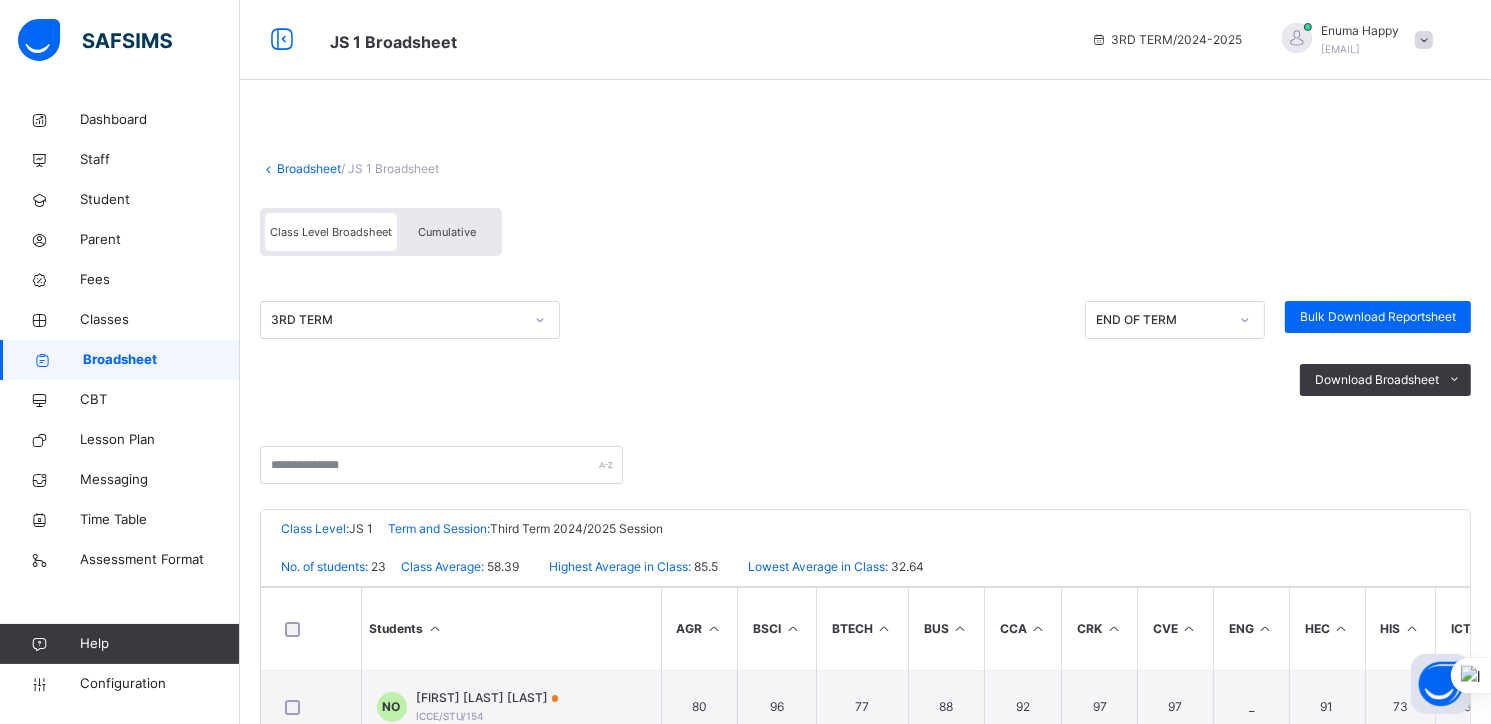 click on "Broadsheet" at bounding box center [309, 168] 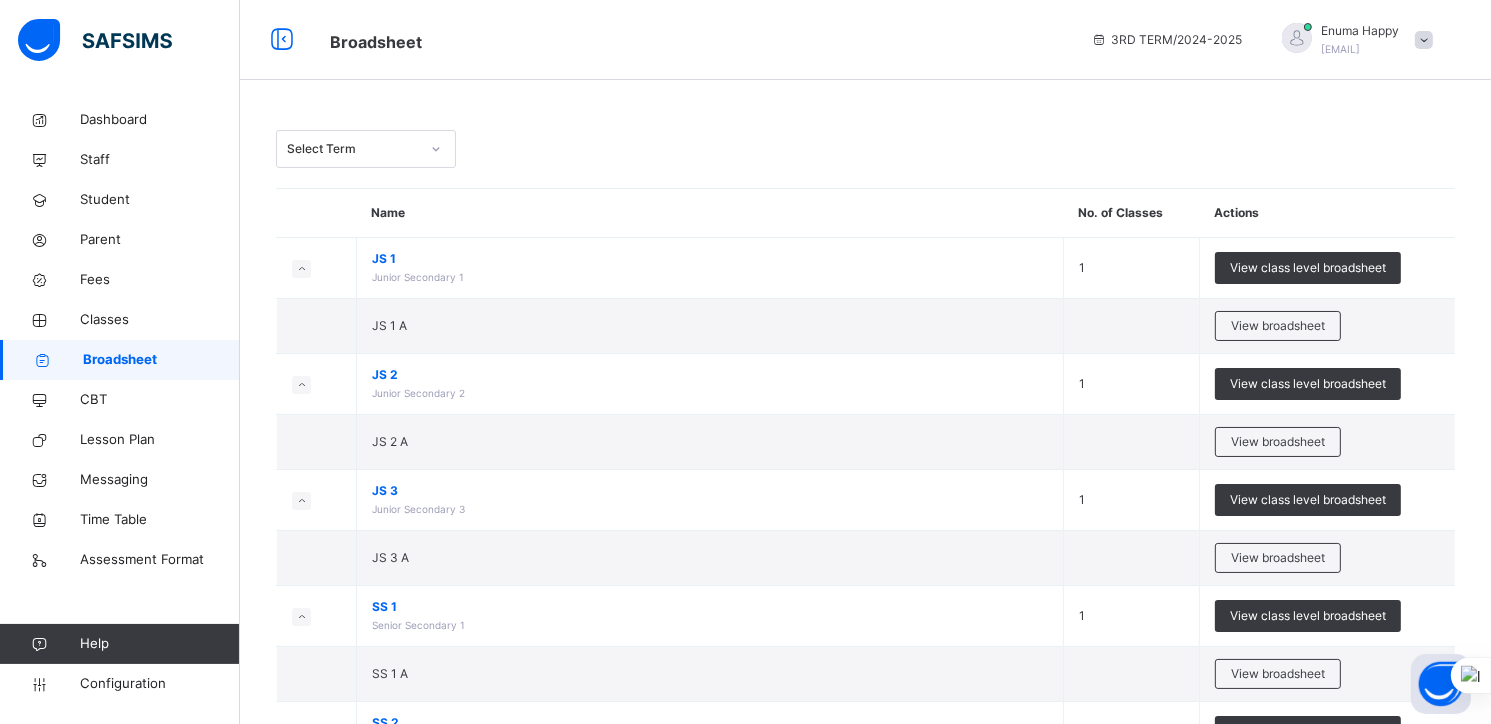 scroll, scrollTop: 257, scrollLeft: 0, axis: vertical 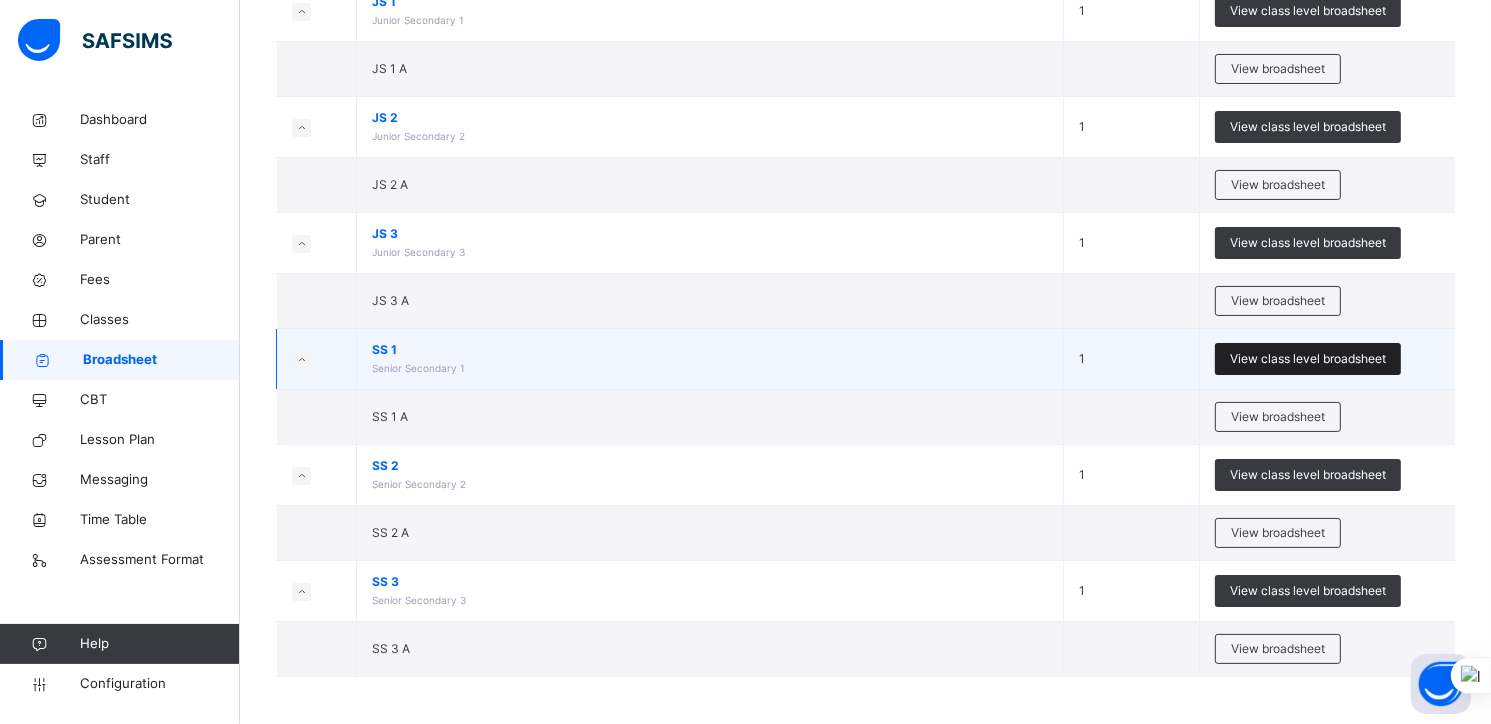 click on "View class level broadsheet" at bounding box center [1308, 359] 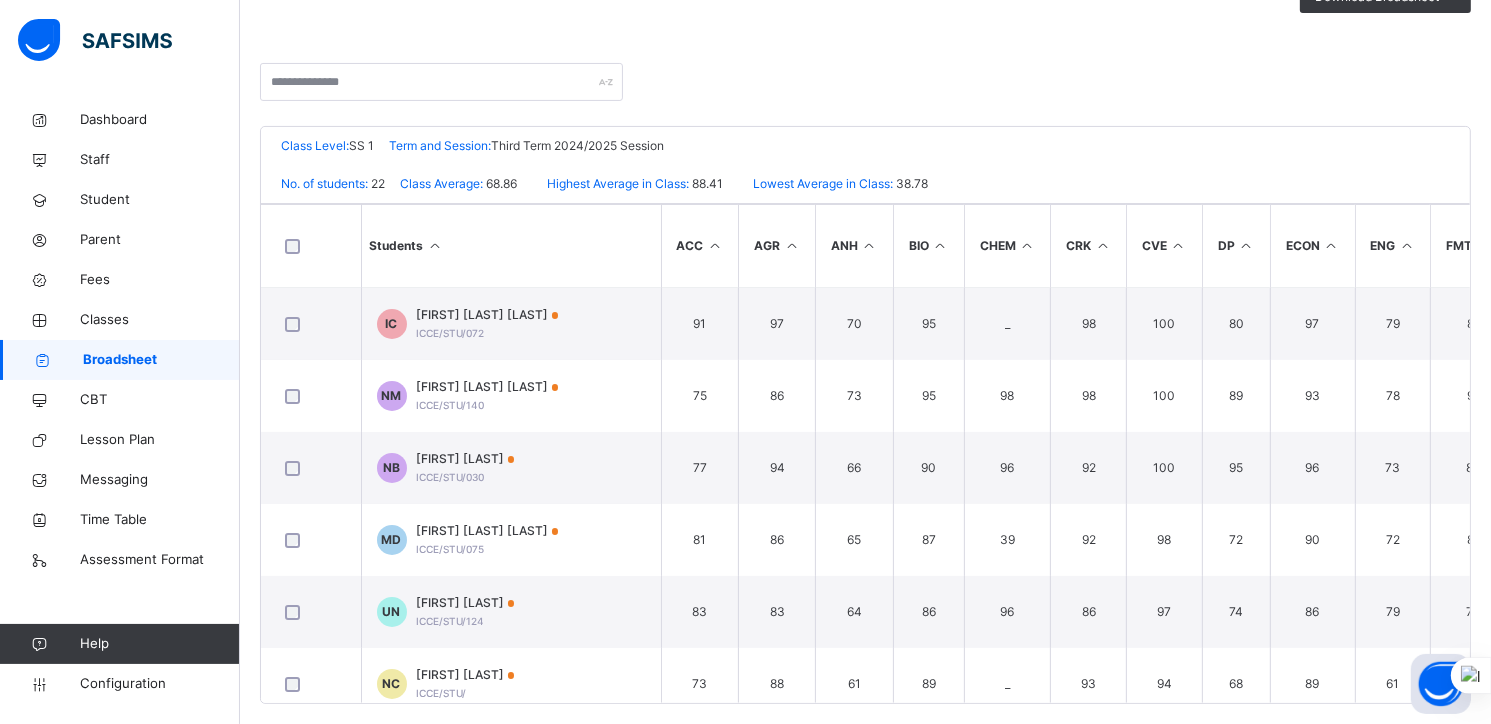 scroll, scrollTop: 384, scrollLeft: 0, axis: vertical 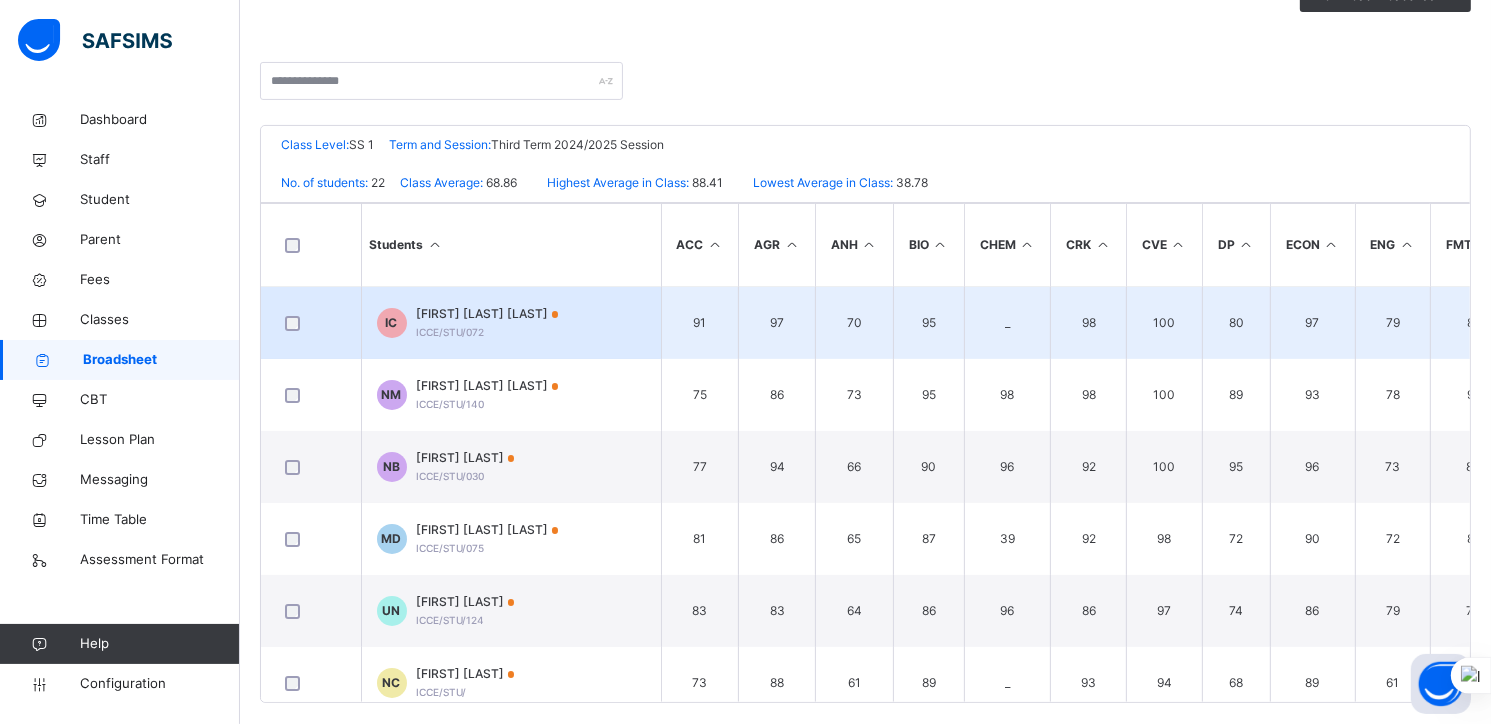 click on "[FIRST] [LAST] [LAST]" at bounding box center (488, 314) 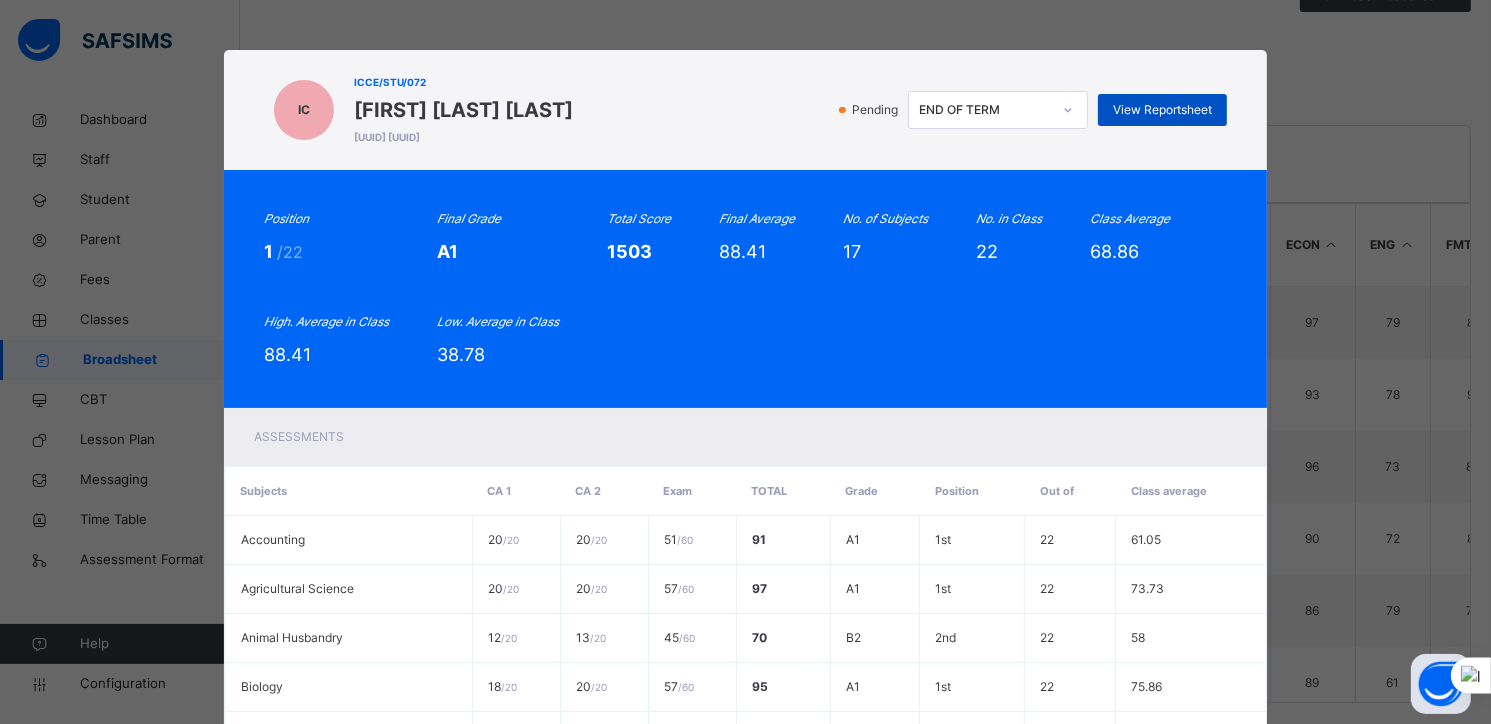 click on "View Reportsheet" at bounding box center [1162, 110] 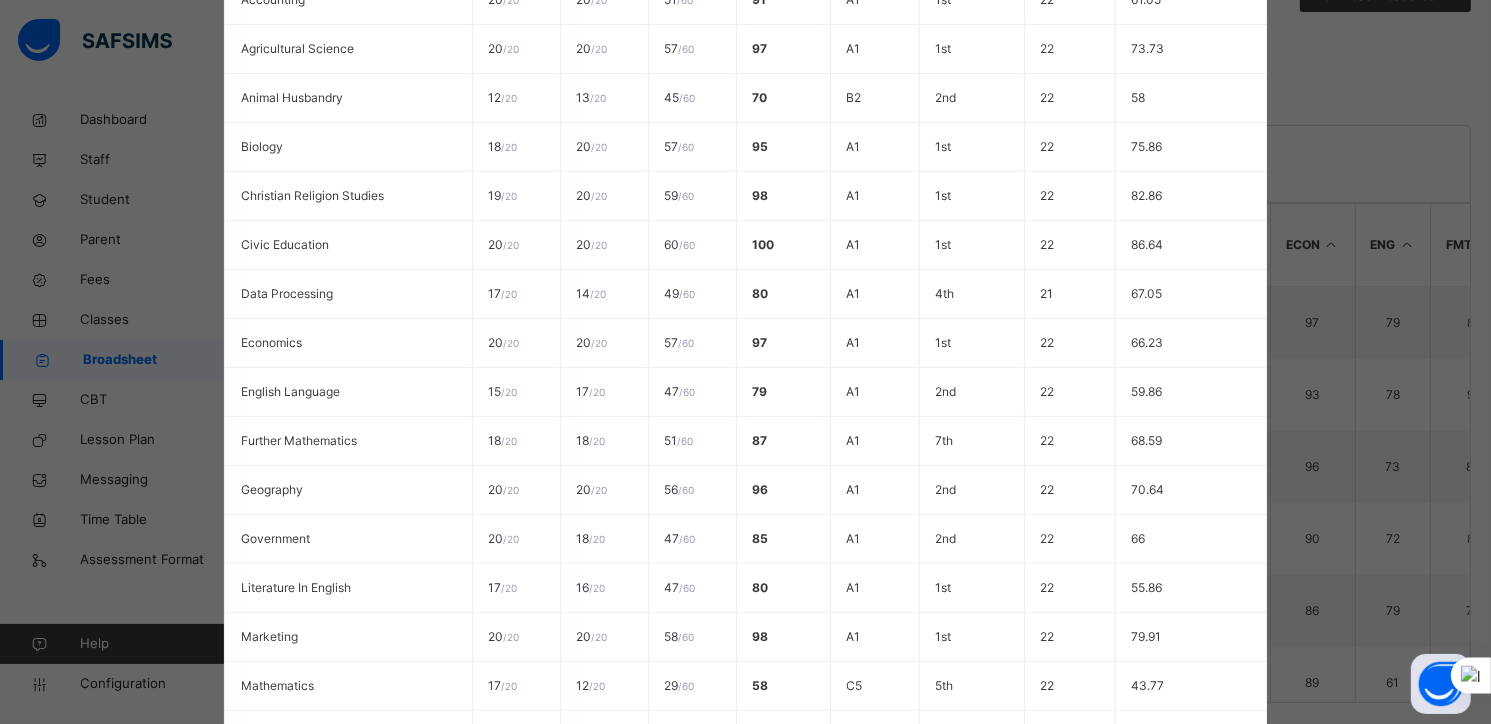 scroll, scrollTop: 0, scrollLeft: 0, axis: both 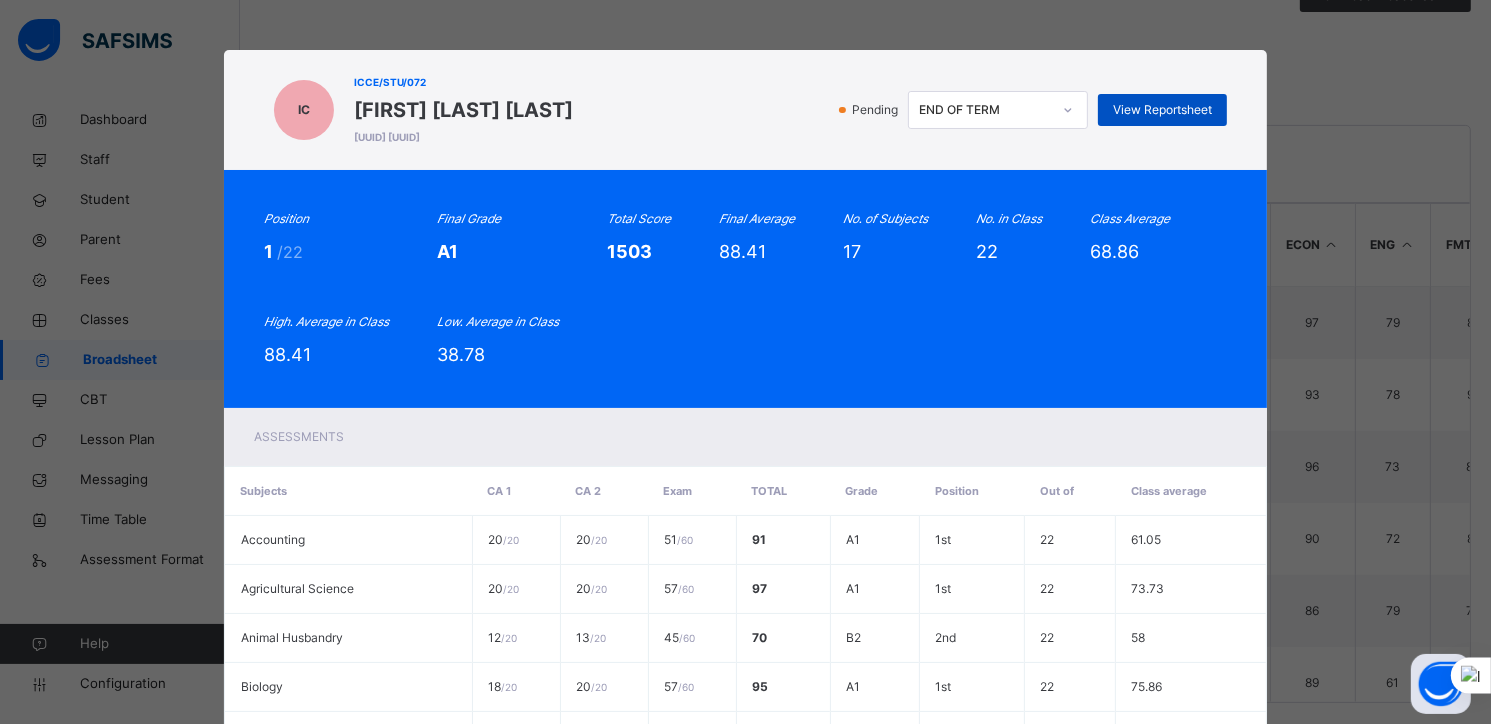 click on "View Reportsheet" at bounding box center [1162, 110] 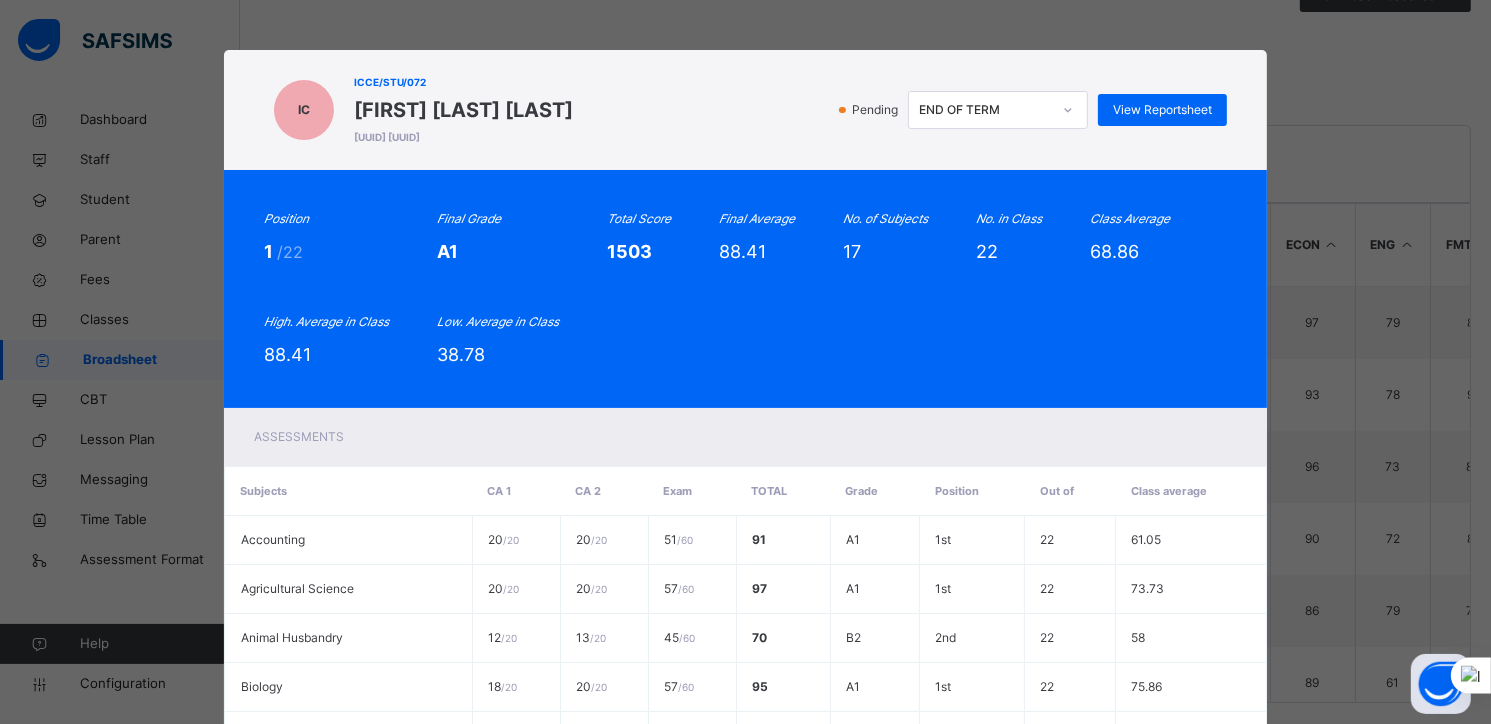 click 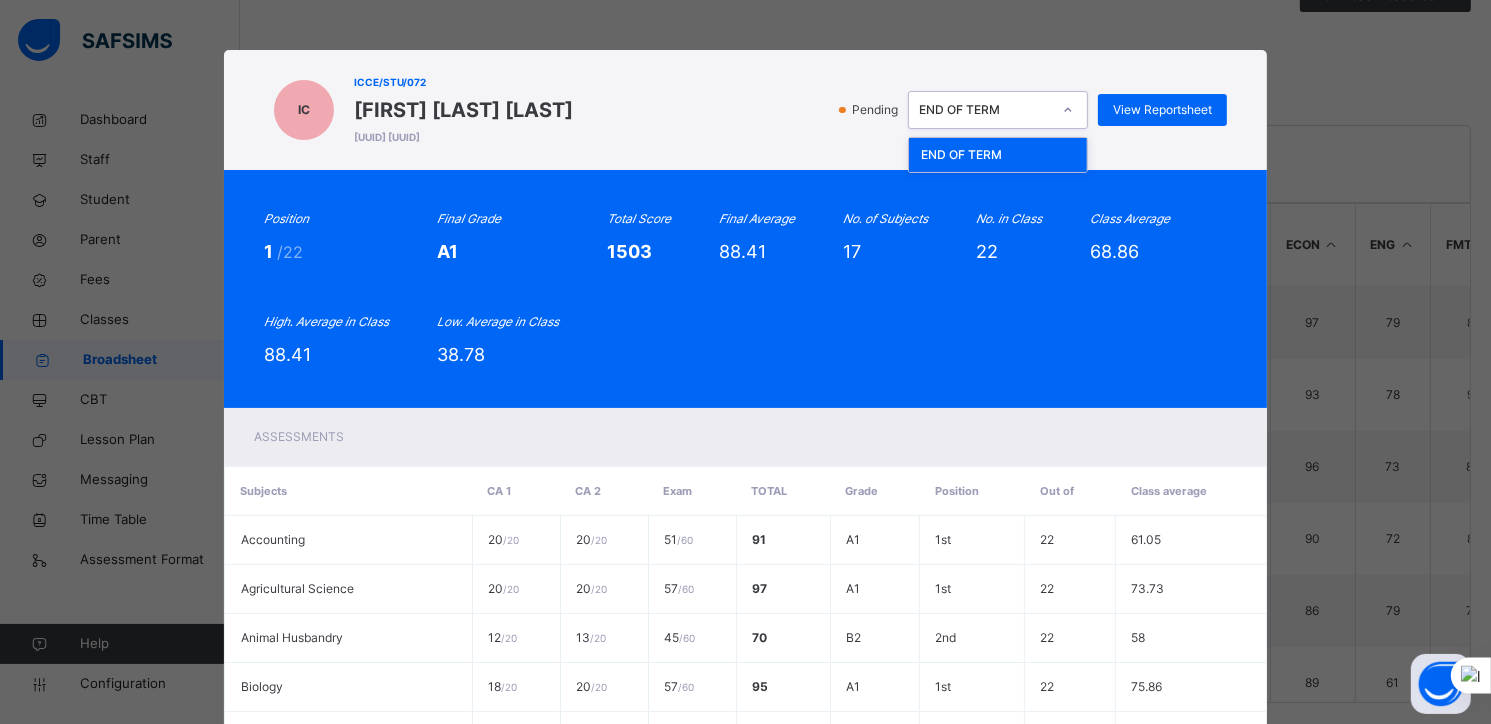 click on "END OF TERM" at bounding box center [998, 155] 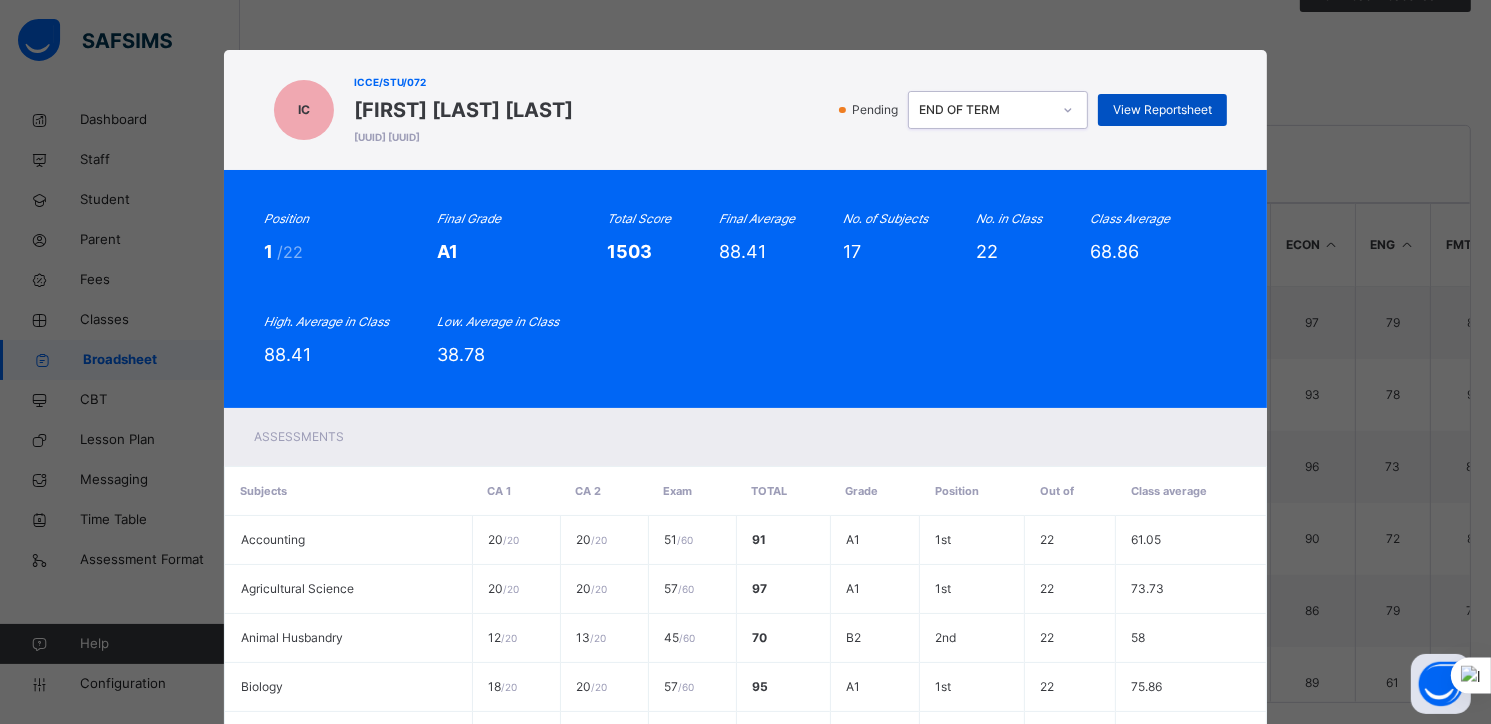 click on "View Reportsheet" at bounding box center (1162, 110) 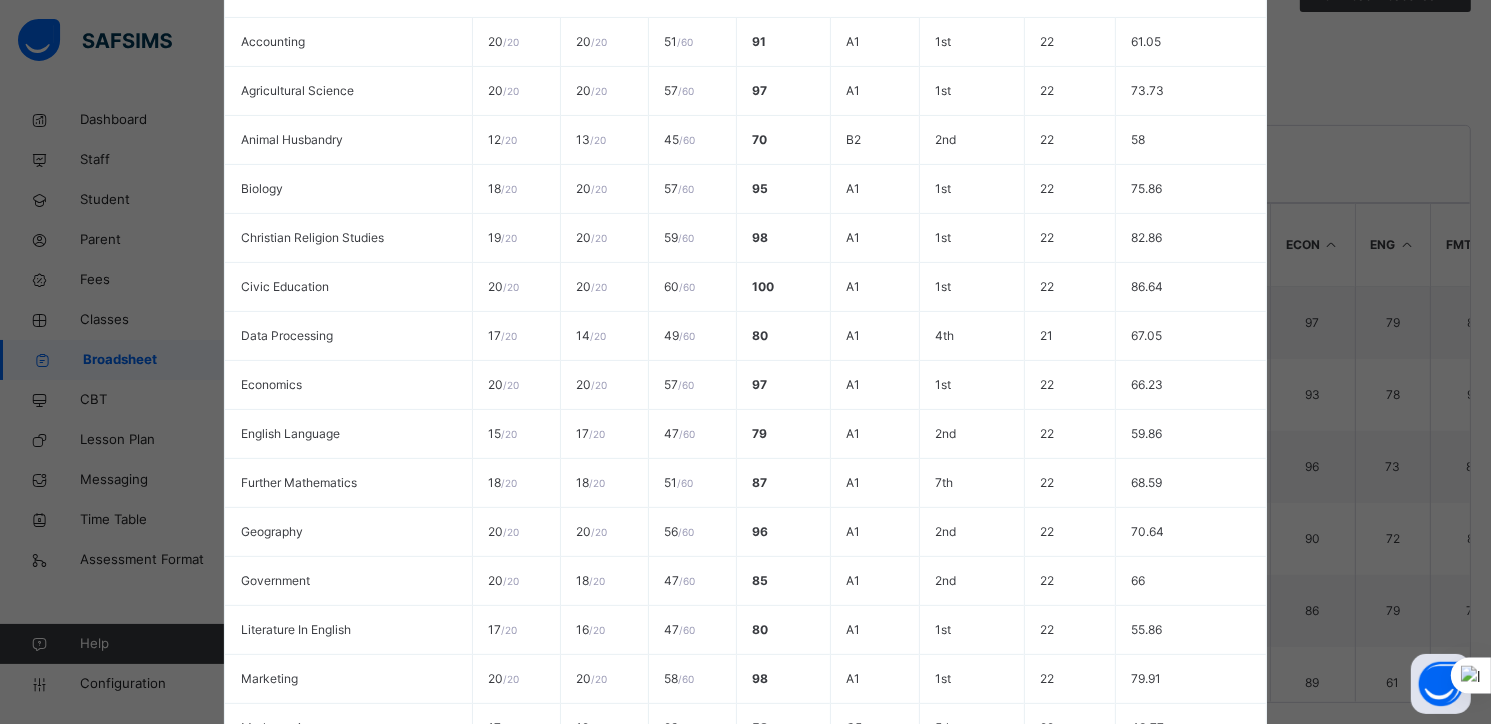 scroll, scrollTop: 822, scrollLeft: 0, axis: vertical 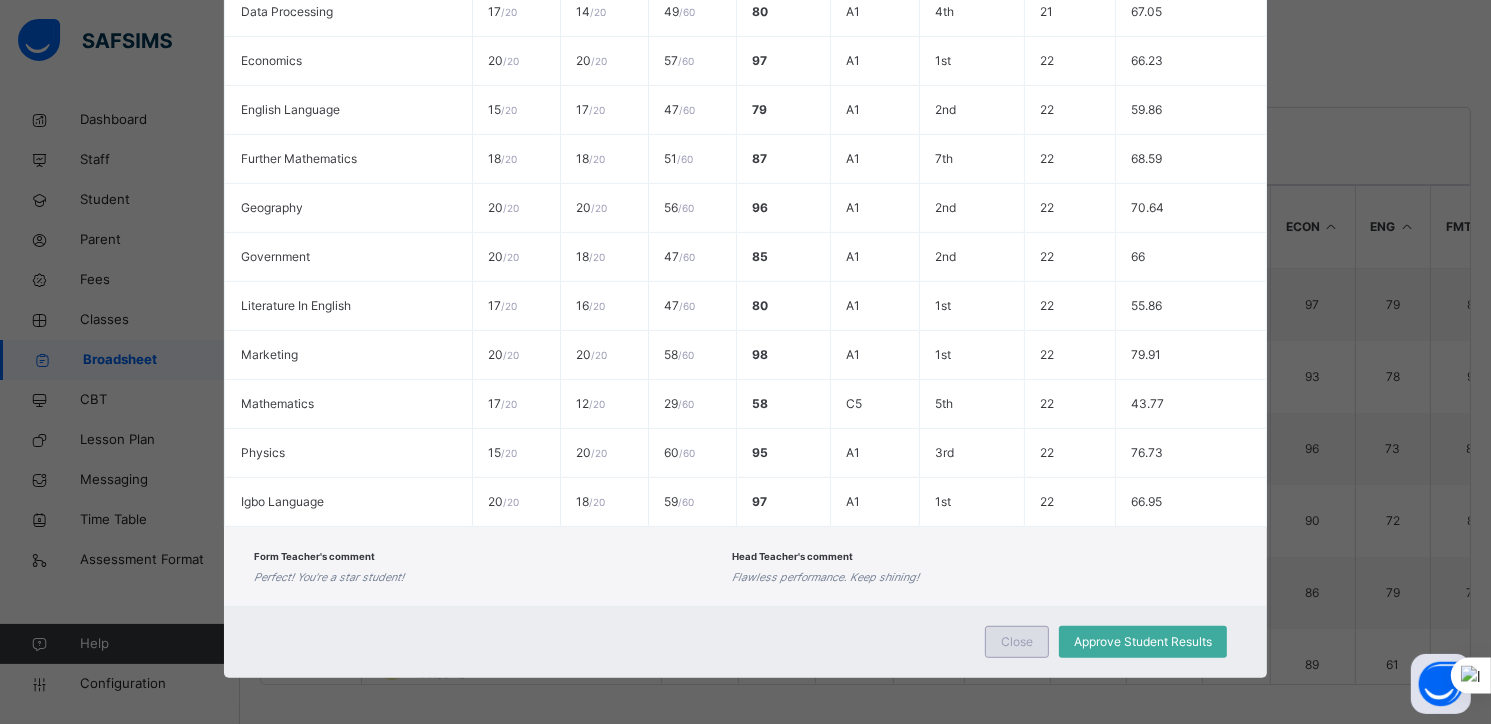 click on "Close" at bounding box center [1017, 642] 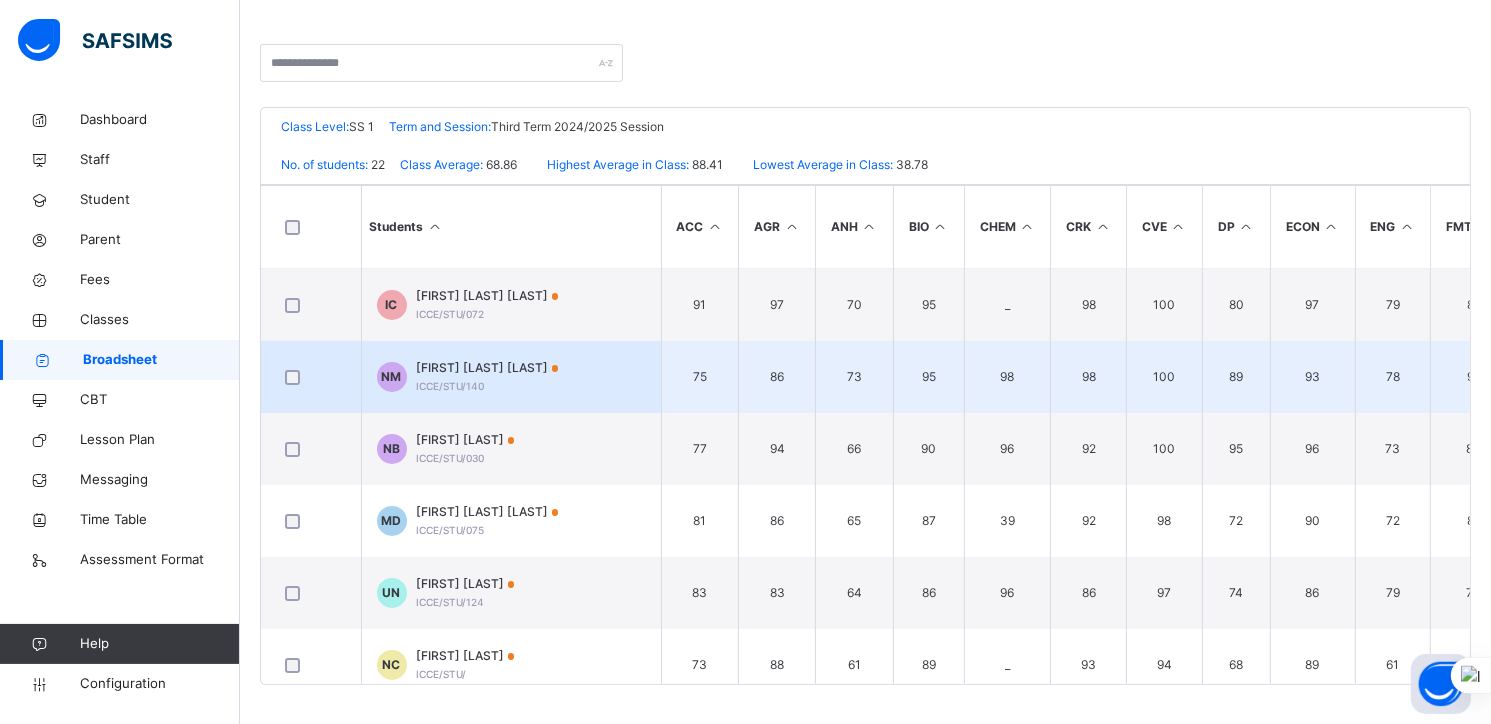 click on "[FIRST] [LAST] [LAST]" at bounding box center (488, 368) 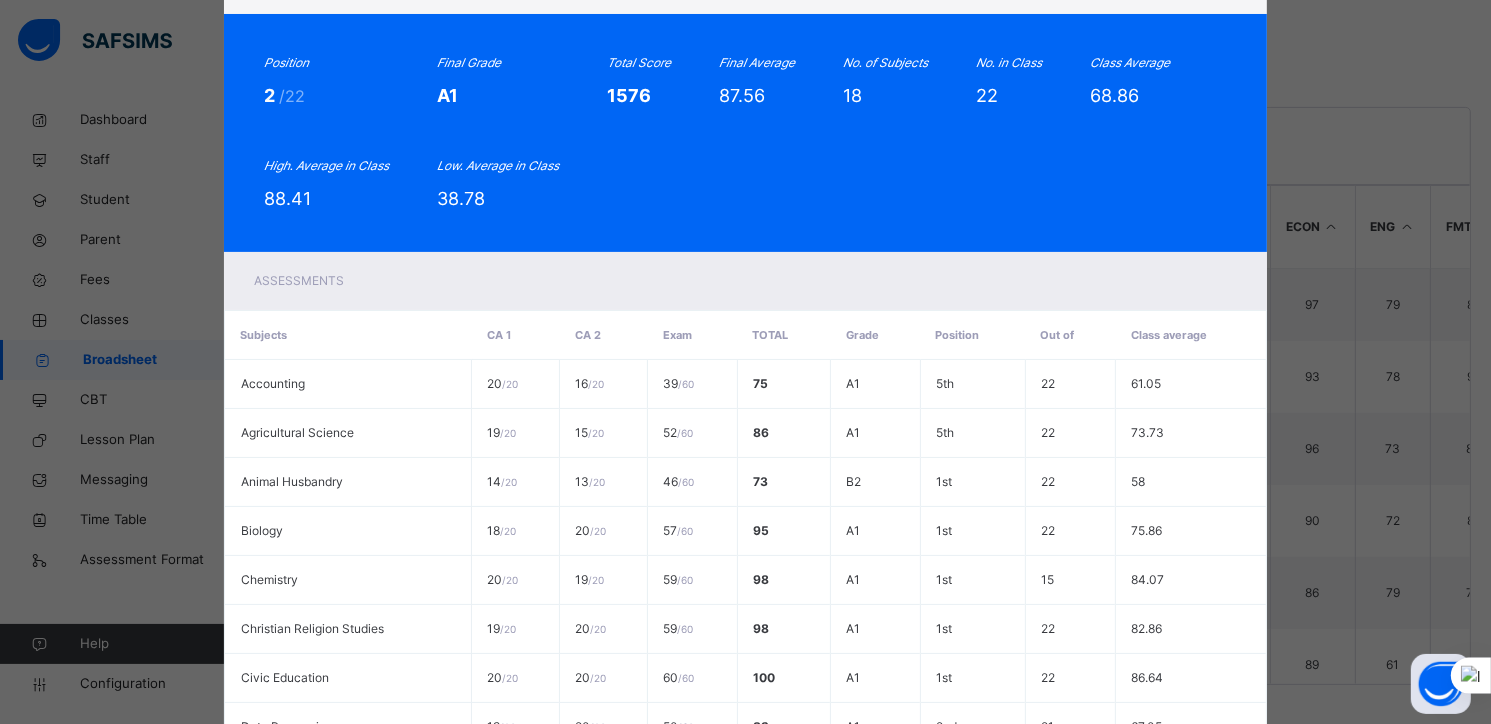 scroll, scrollTop: 0, scrollLeft: 0, axis: both 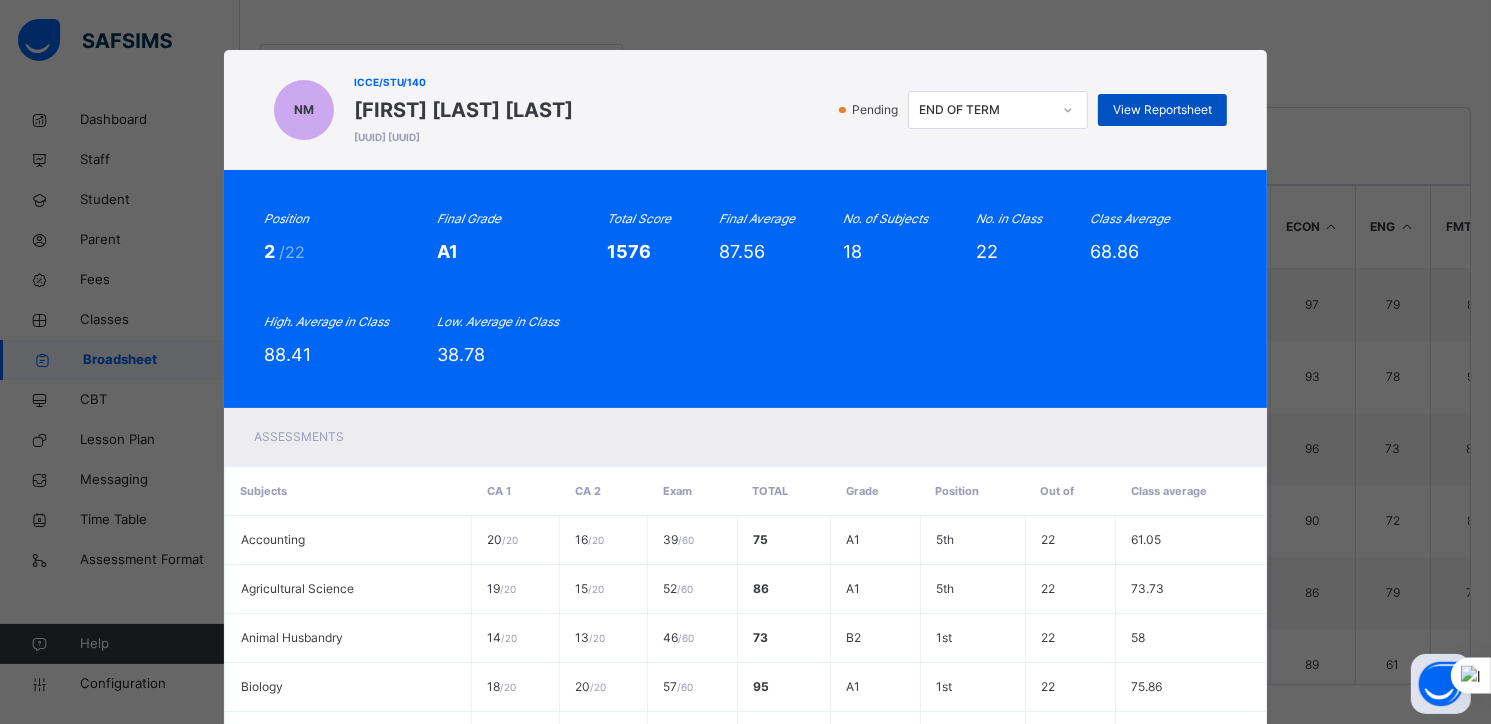 click on "View Reportsheet" at bounding box center (1162, 110) 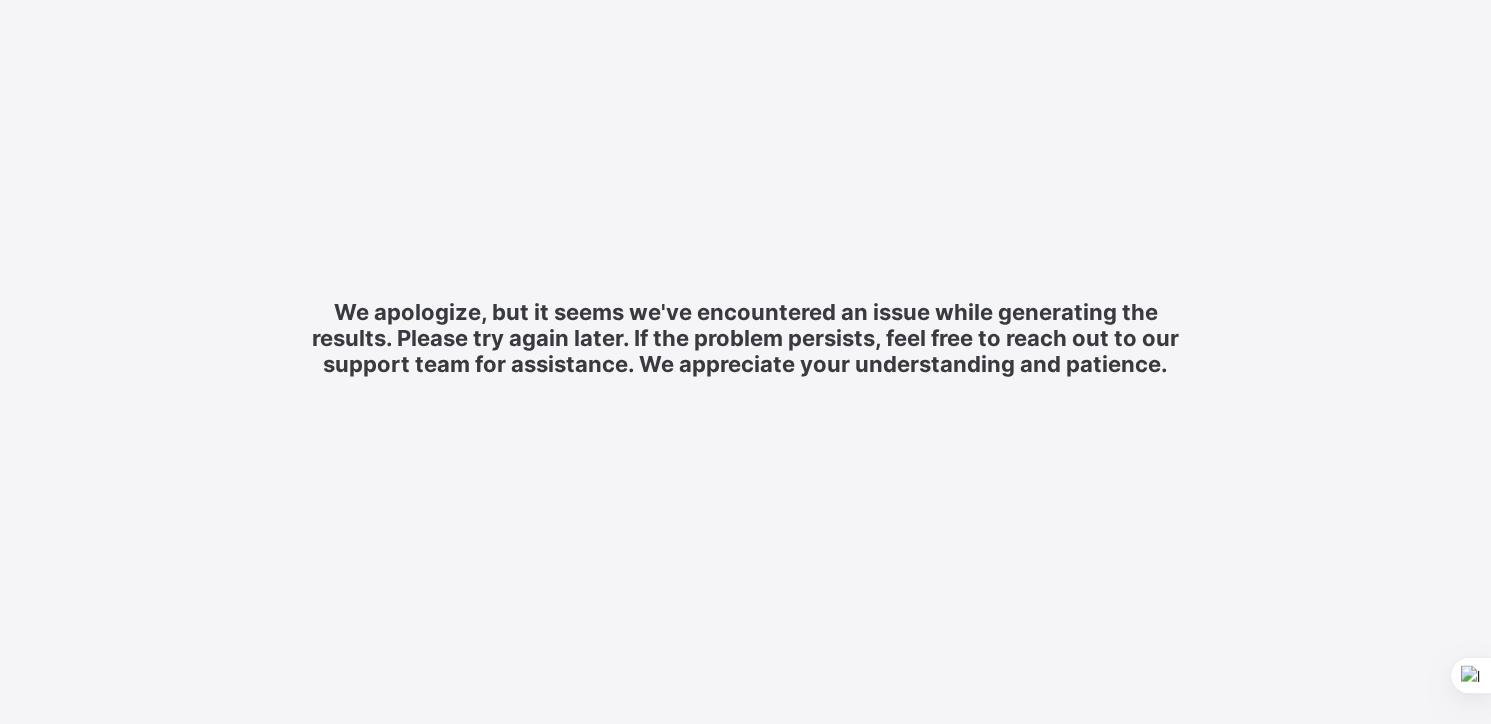 scroll, scrollTop: 0, scrollLeft: 0, axis: both 